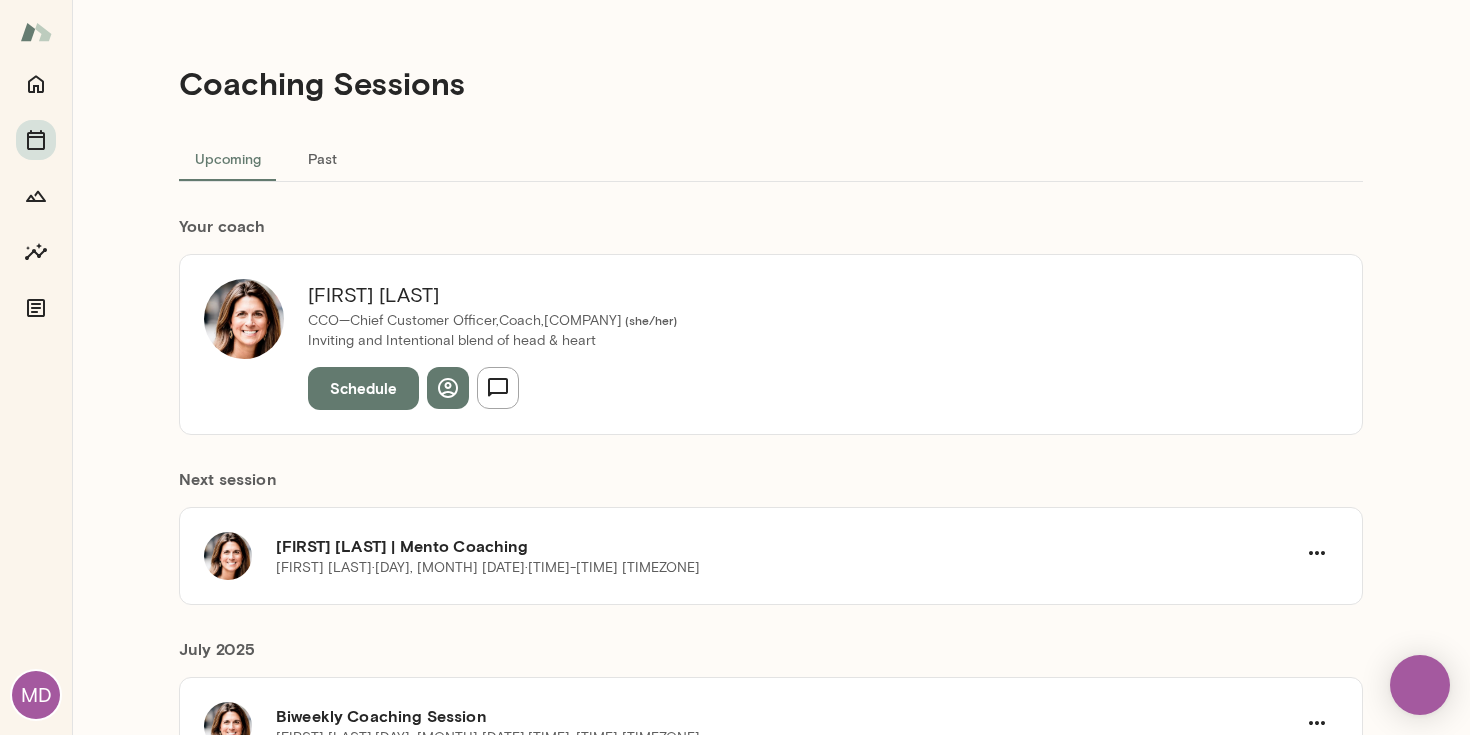 scroll, scrollTop: 0, scrollLeft: 0, axis: both 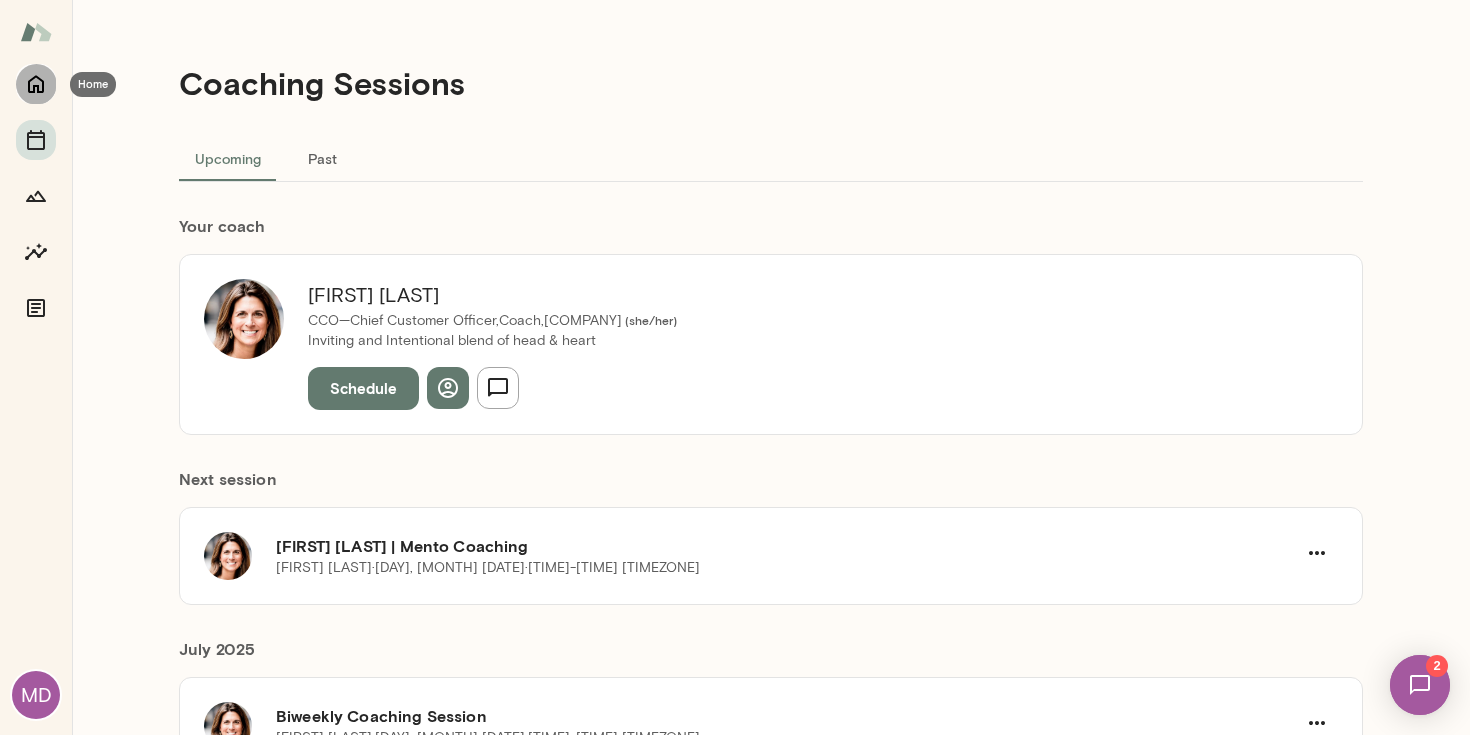 click at bounding box center [36, 84] 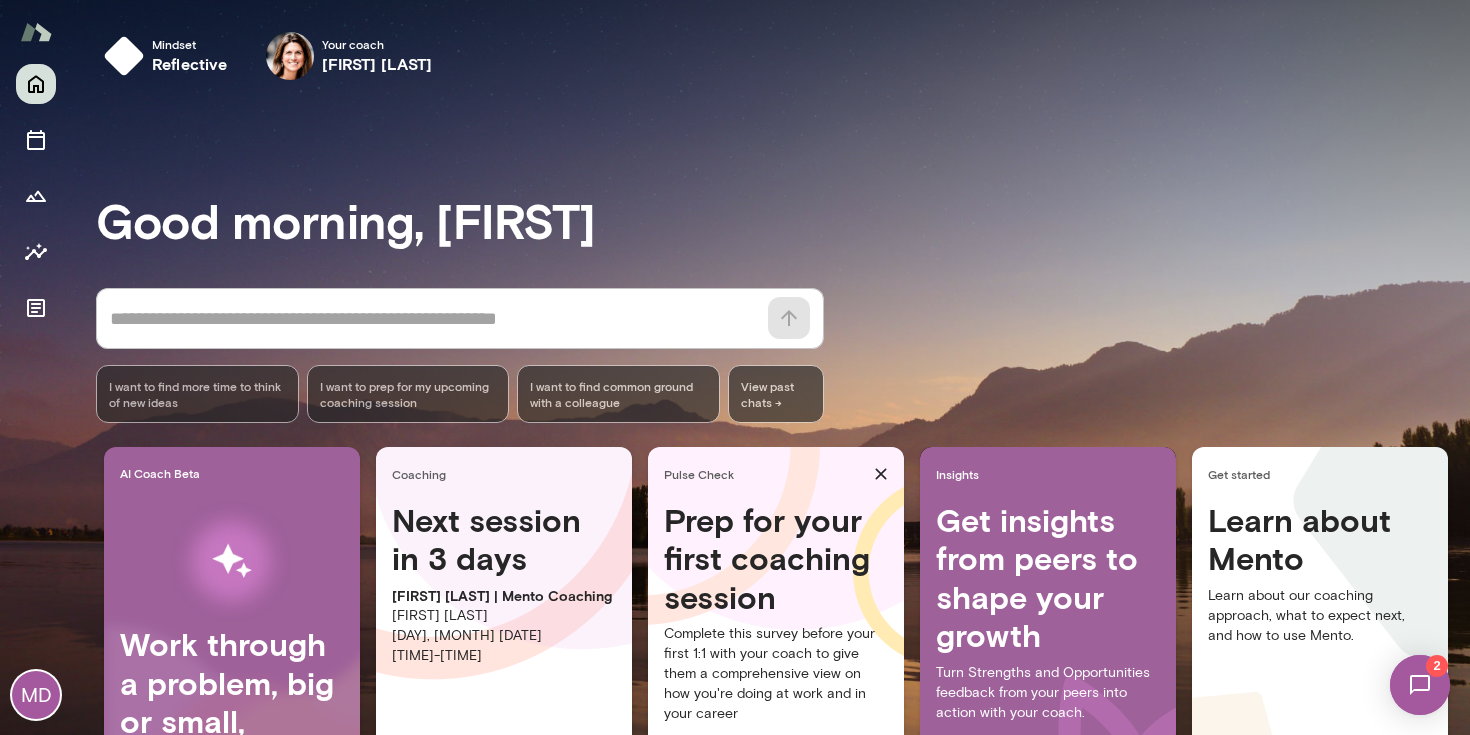 click at bounding box center [1420, 685] 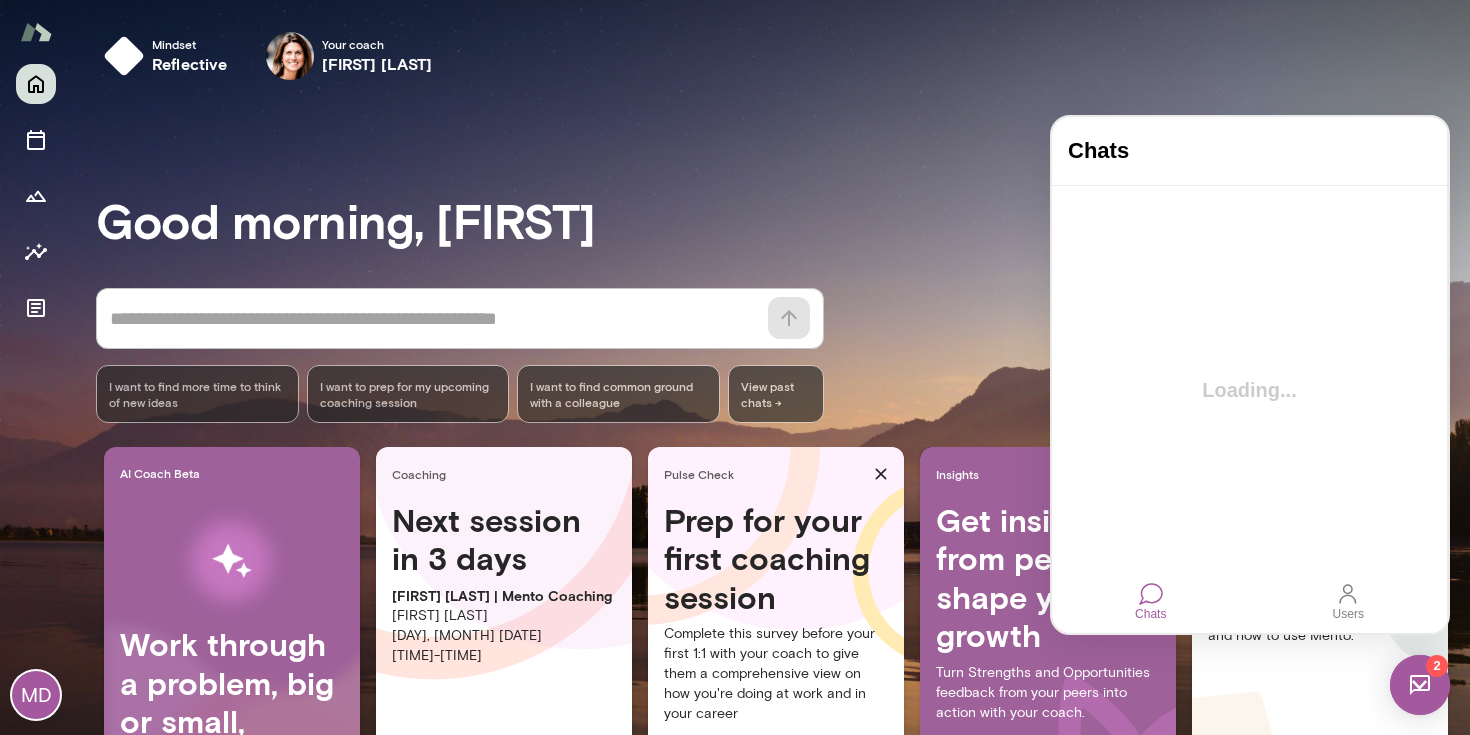 scroll, scrollTop: 0, scrollLeft: 0, axis: both 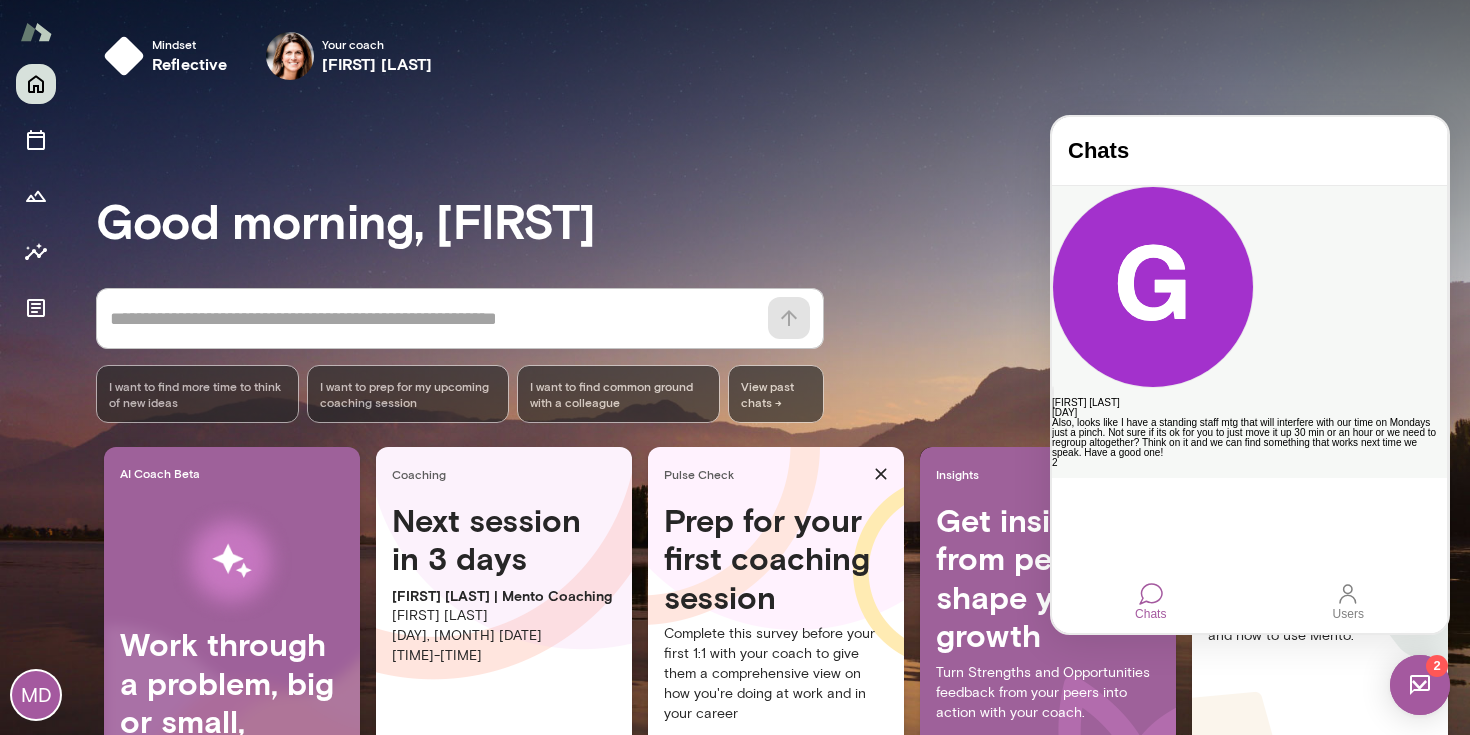 click on "Also, looks like I have a standing staff mtg that will interfere with our time on Mondays just a pinch. Not sure if its ok for you to just move it up 30 min or an hour or we need to regroup altogether? Think on it and we can find something that works next time we speak. Have a good one!" at bounding box center (1249, 438) 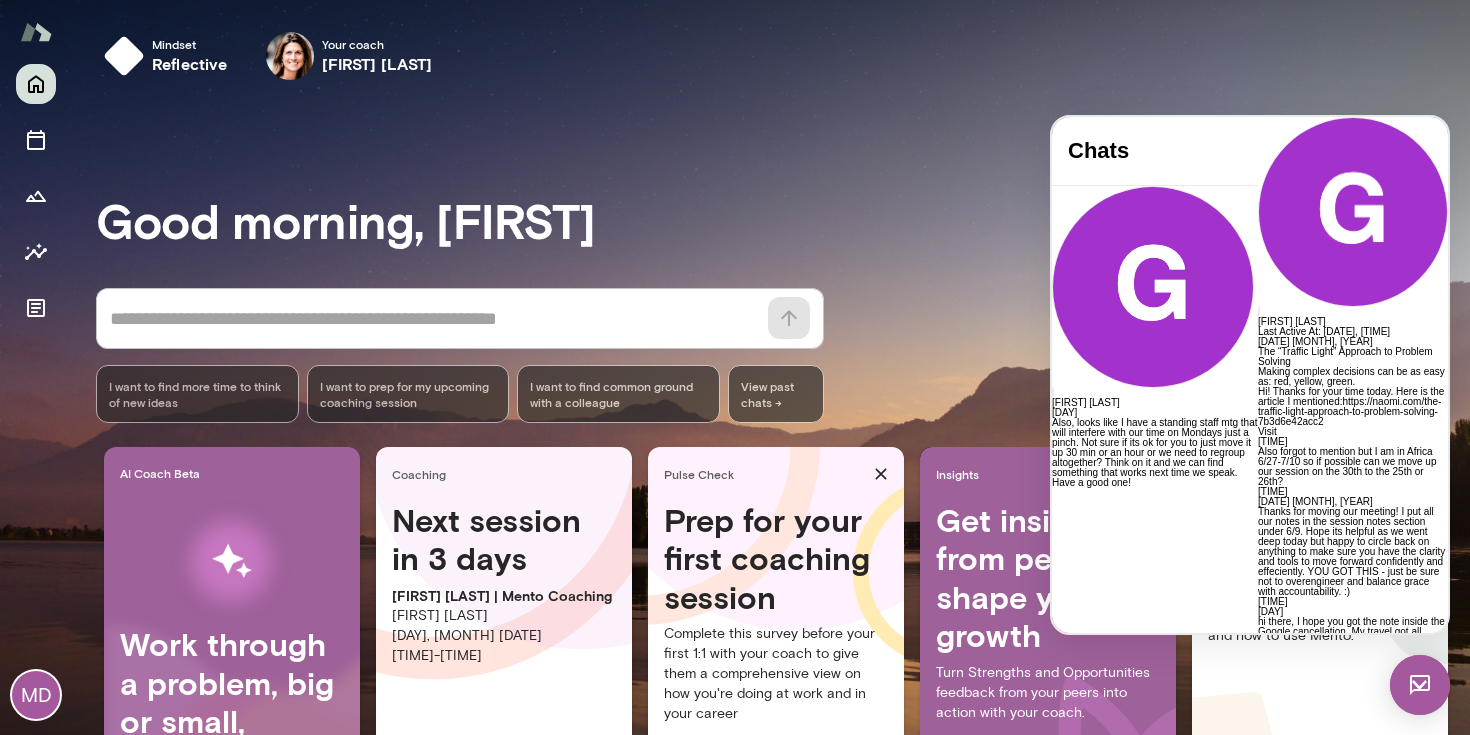 scroll, scrollTop: 1877, scrollLeft: 0, axis: vertical 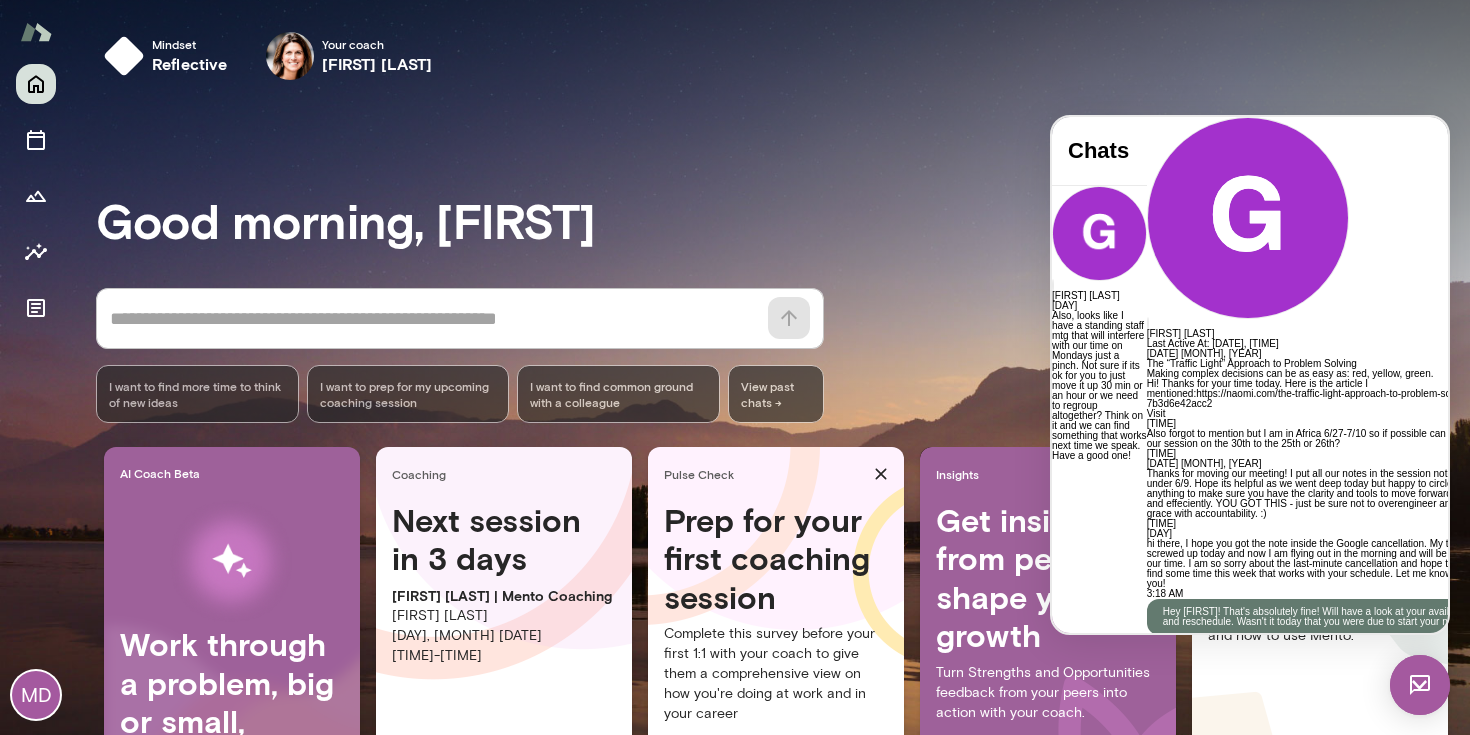 click at bounding box center (1147, 931) 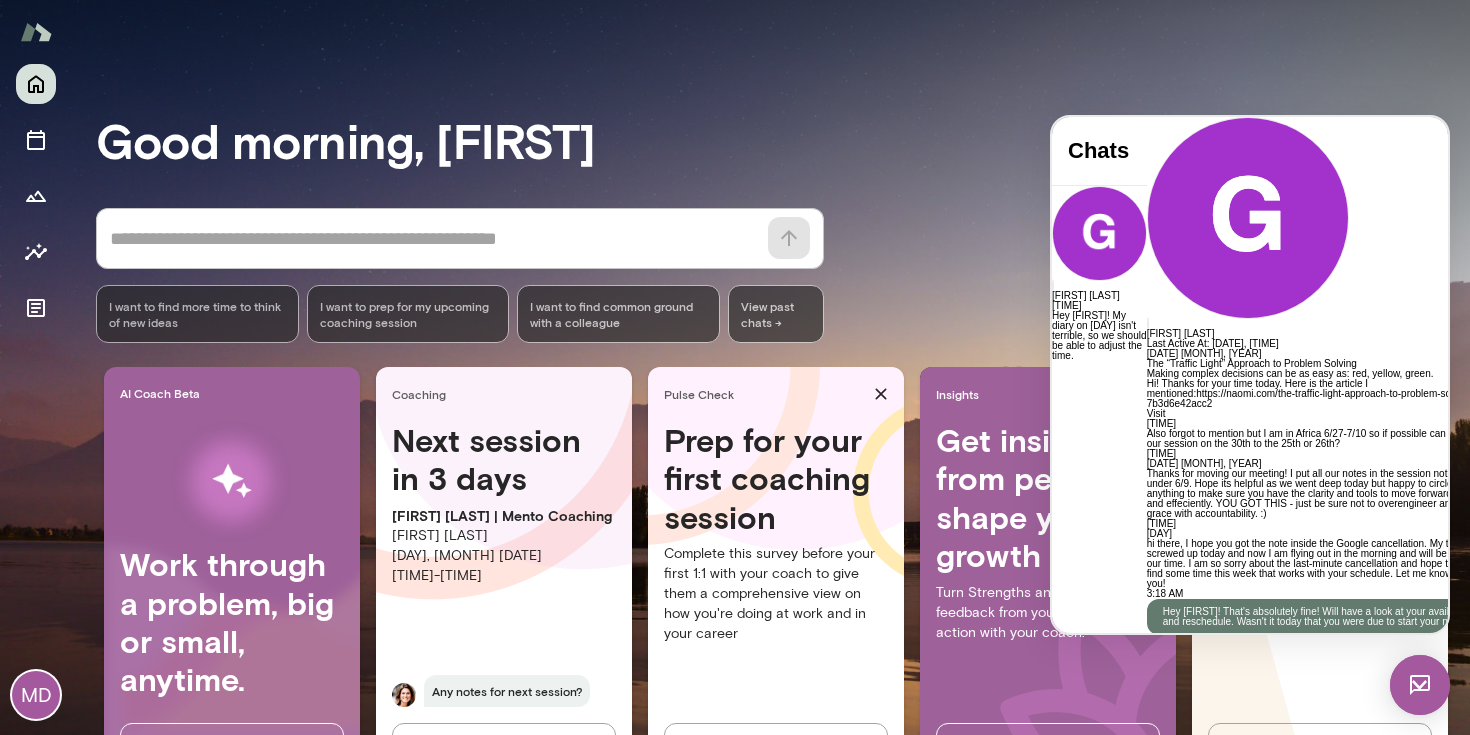 scroll, scrollTop: 80, scrollLeft: 0, axis: vertical 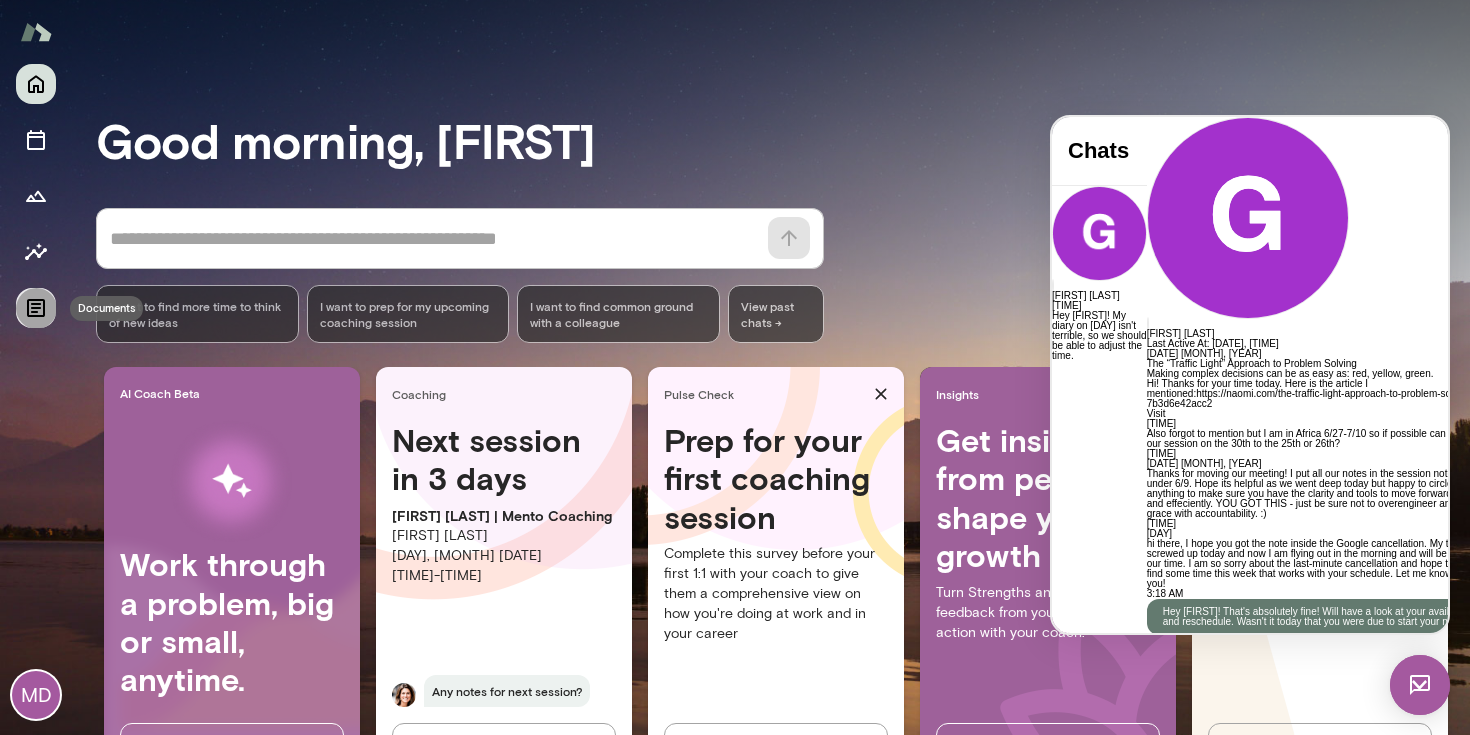 click 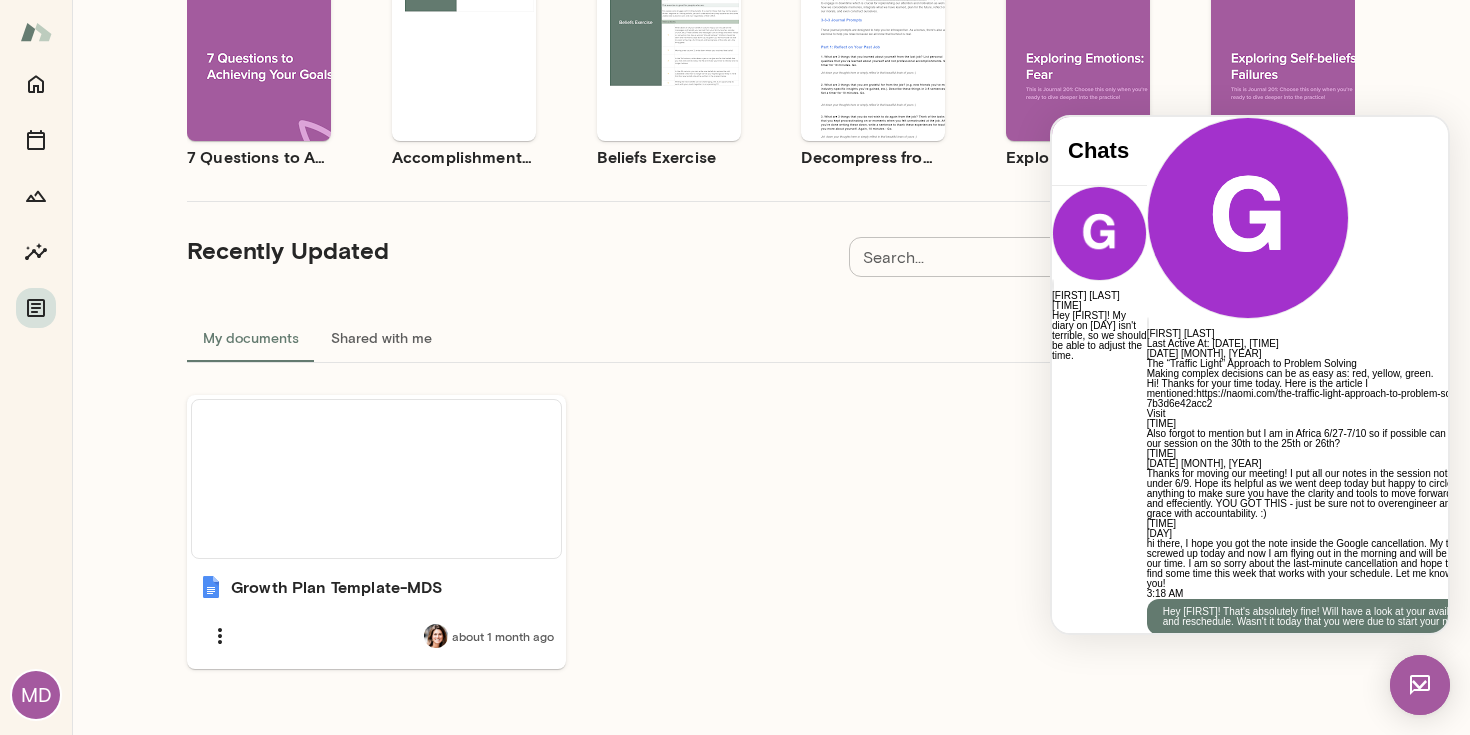 scroll, scrollTop: 0, scrollLeft: 0, axis: both 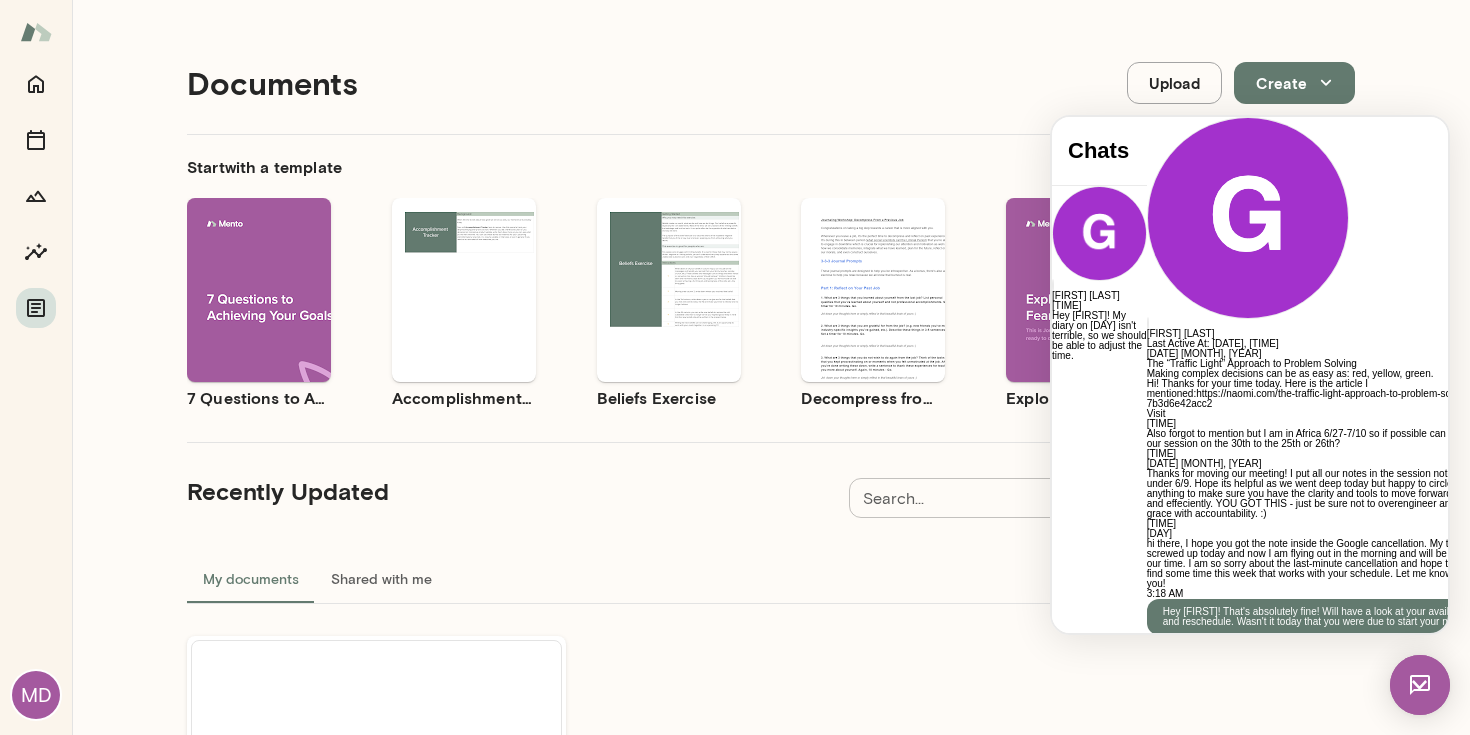 drag, startPoint x: 1207, startPoint y: 668, endPoint x: 1031, endPoint y: 659, distance: 176.22997 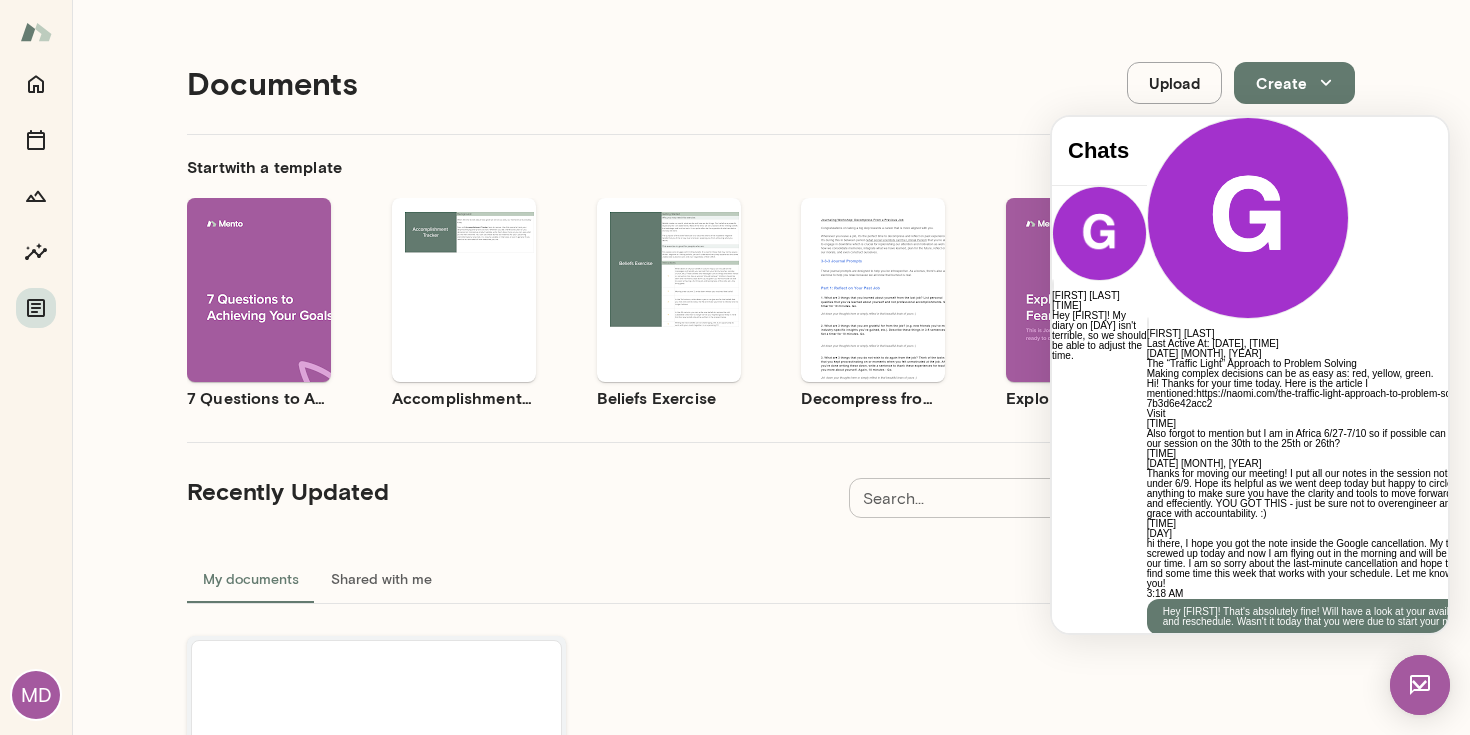 click at bounding box center (376, 720) 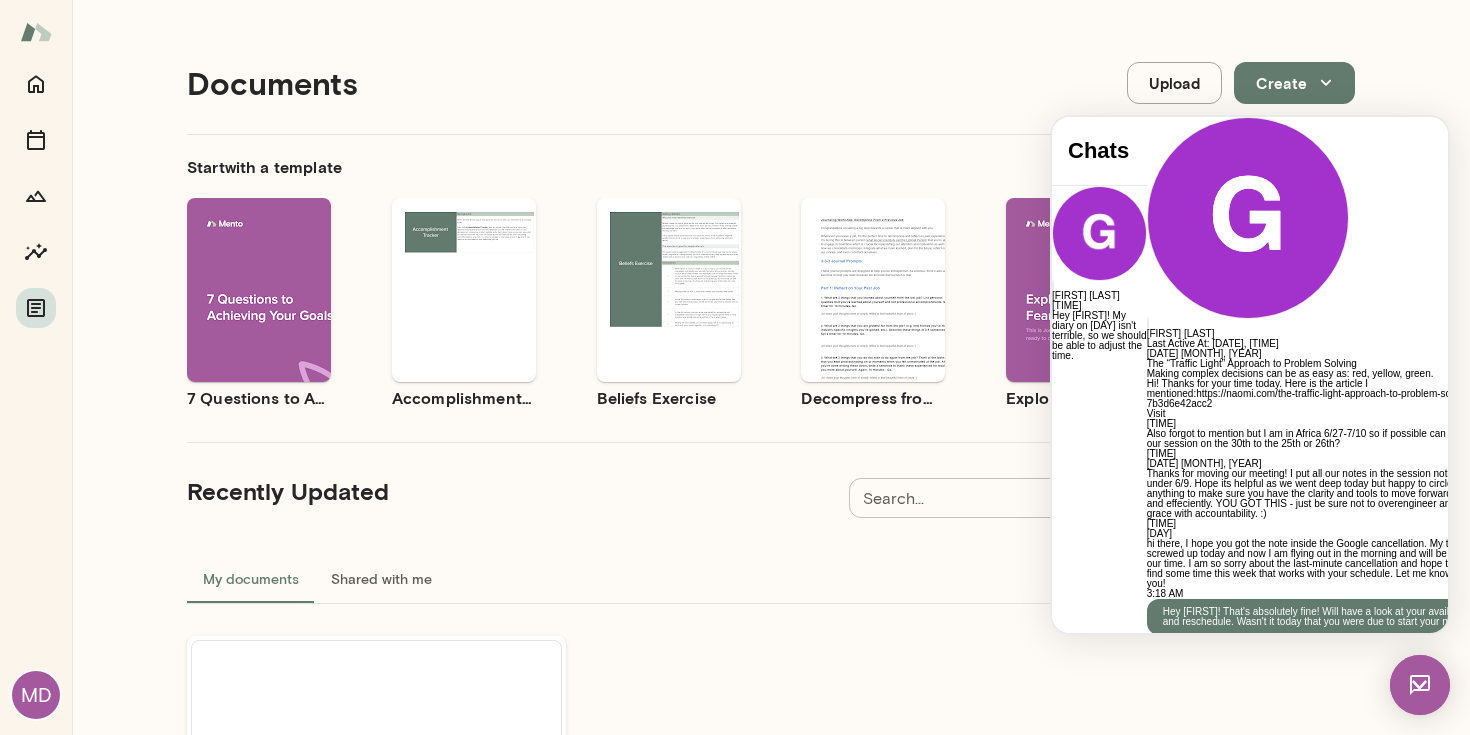click on "Preview" at bounding box center [271, 307] 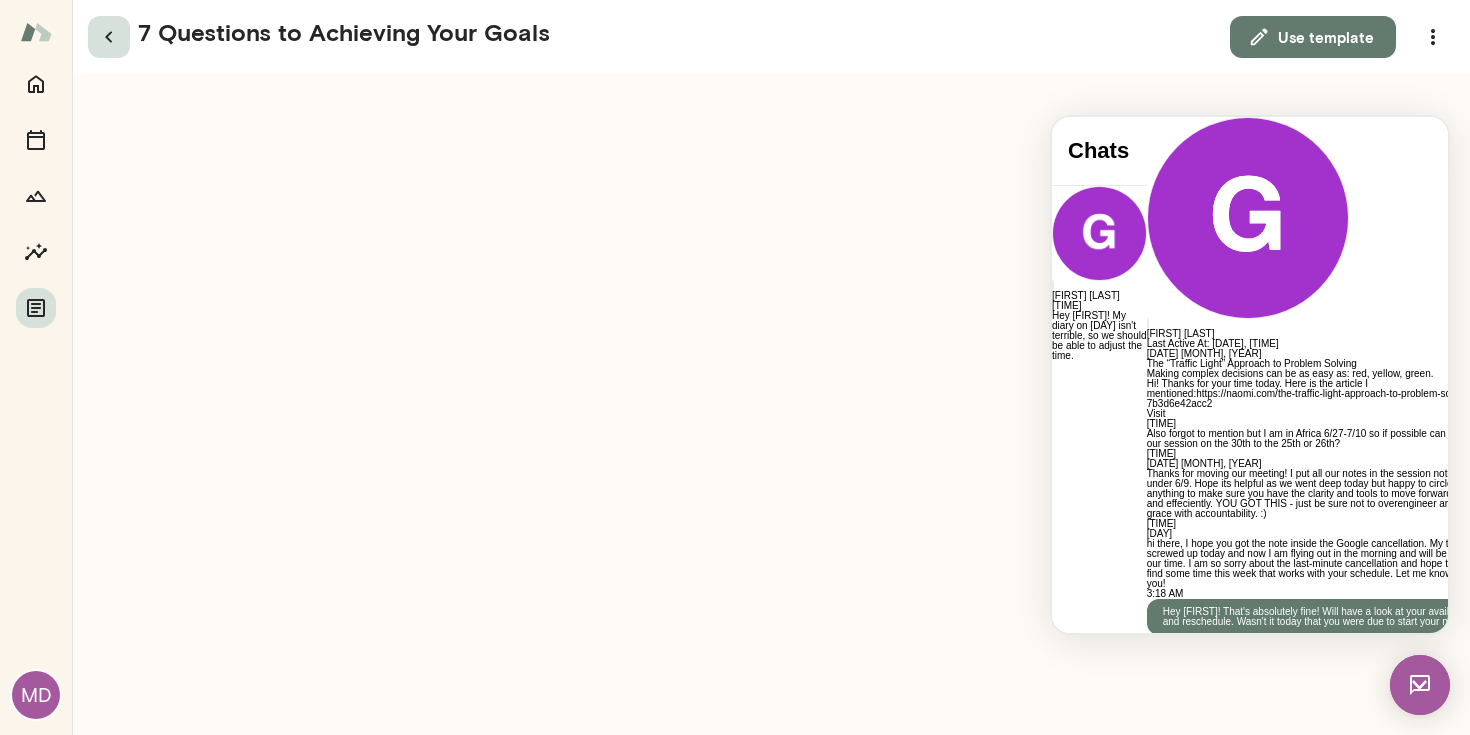 click 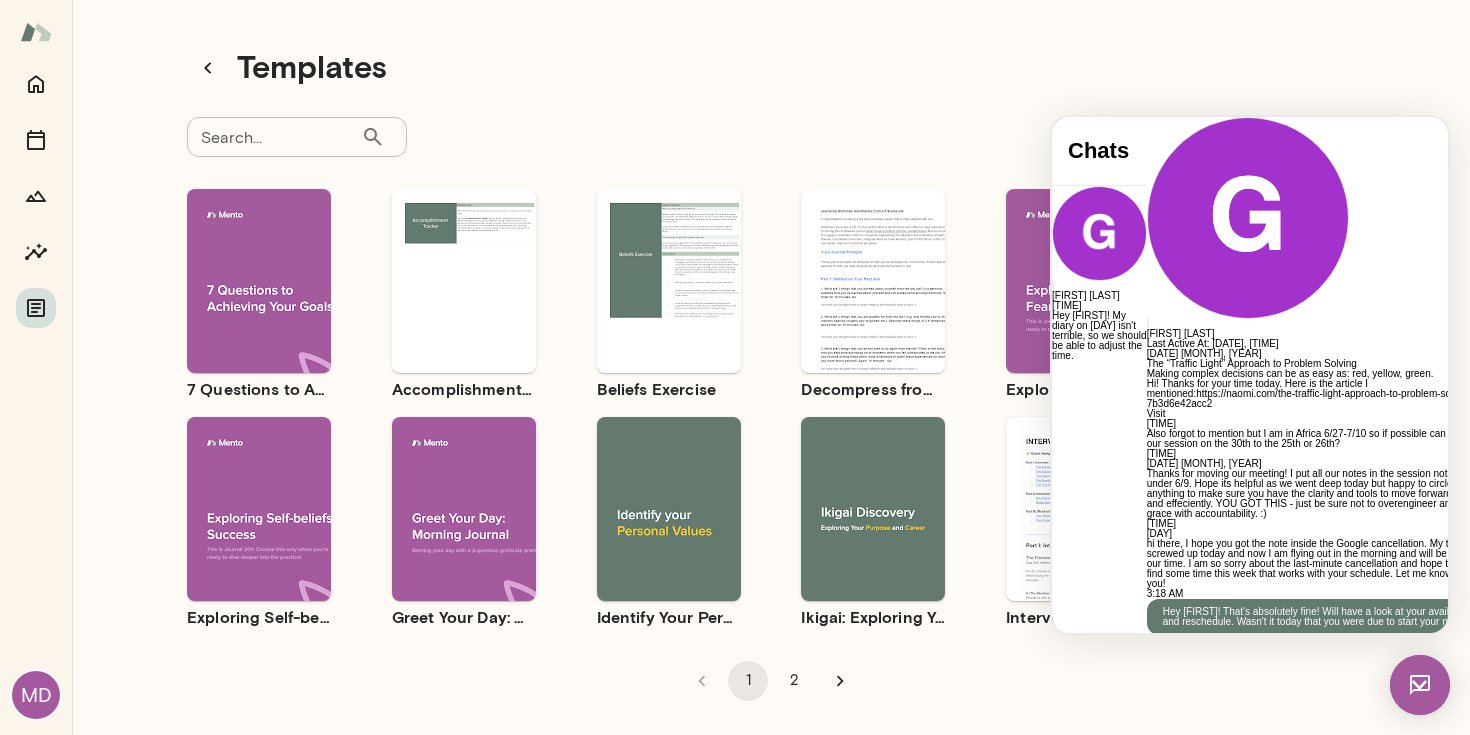 scroll, scrollTop: 27, scrollLeft: 0, axis: vertical 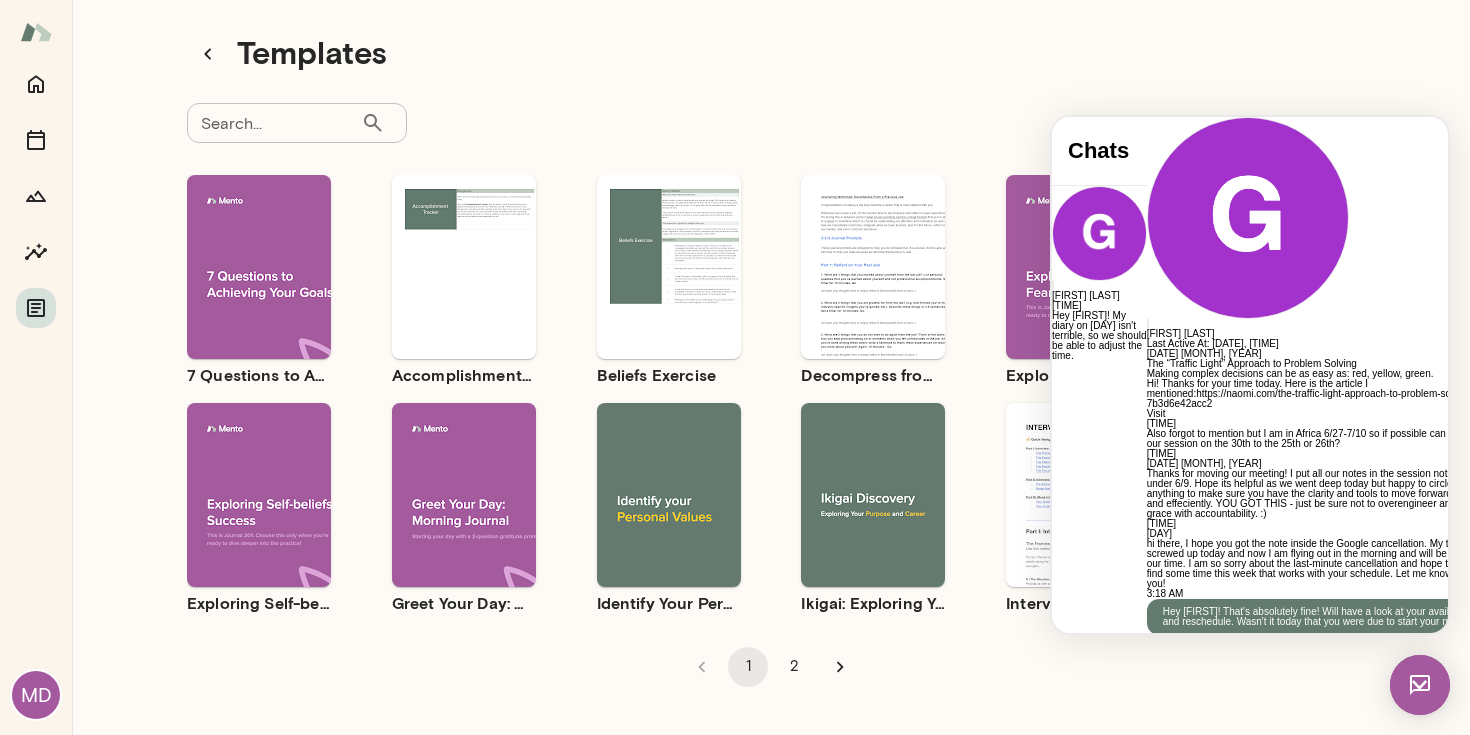 click on "Templates Search... ​ Search... Use template Preview 7 Questions to Achieving Your Goals Use template Preview Accomplishment Tracker Use template Preview Beliefs Exercise Use template Preview Decompress from a Job Use template Preview Exploring Emotions: Fear Use template Preview Exploring Self-beliefs: Failures Use template Preview Exploring Self-beliefs: Success Use template Preview Greet Your Day: Morning Journal Use template Preview Identify Your Personal Values Use template Preview Ikigai: Exploring Your Purpose and Career Use template Preview Interview Stories Use template Preview Monthly Budget Calculator 1 2" at bounding box center [771, 354] 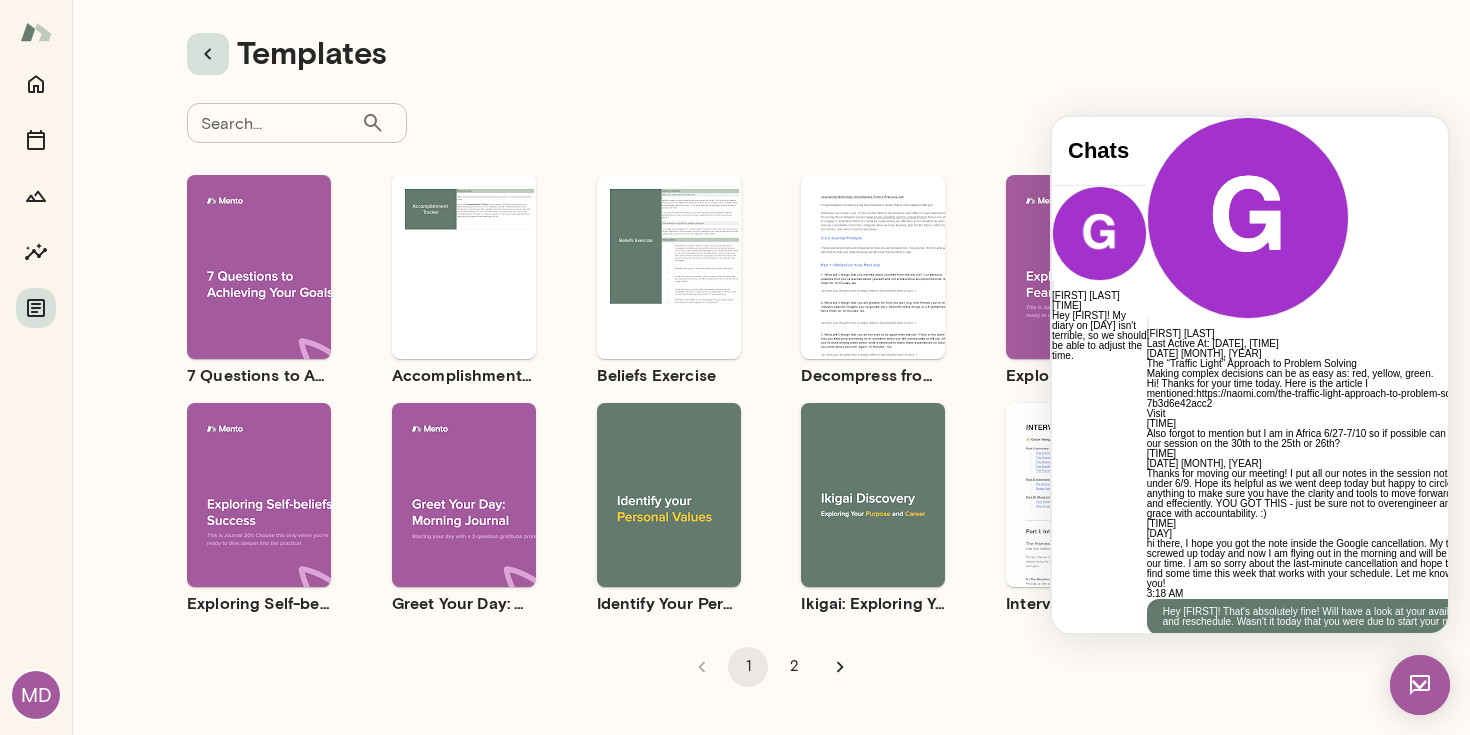 click 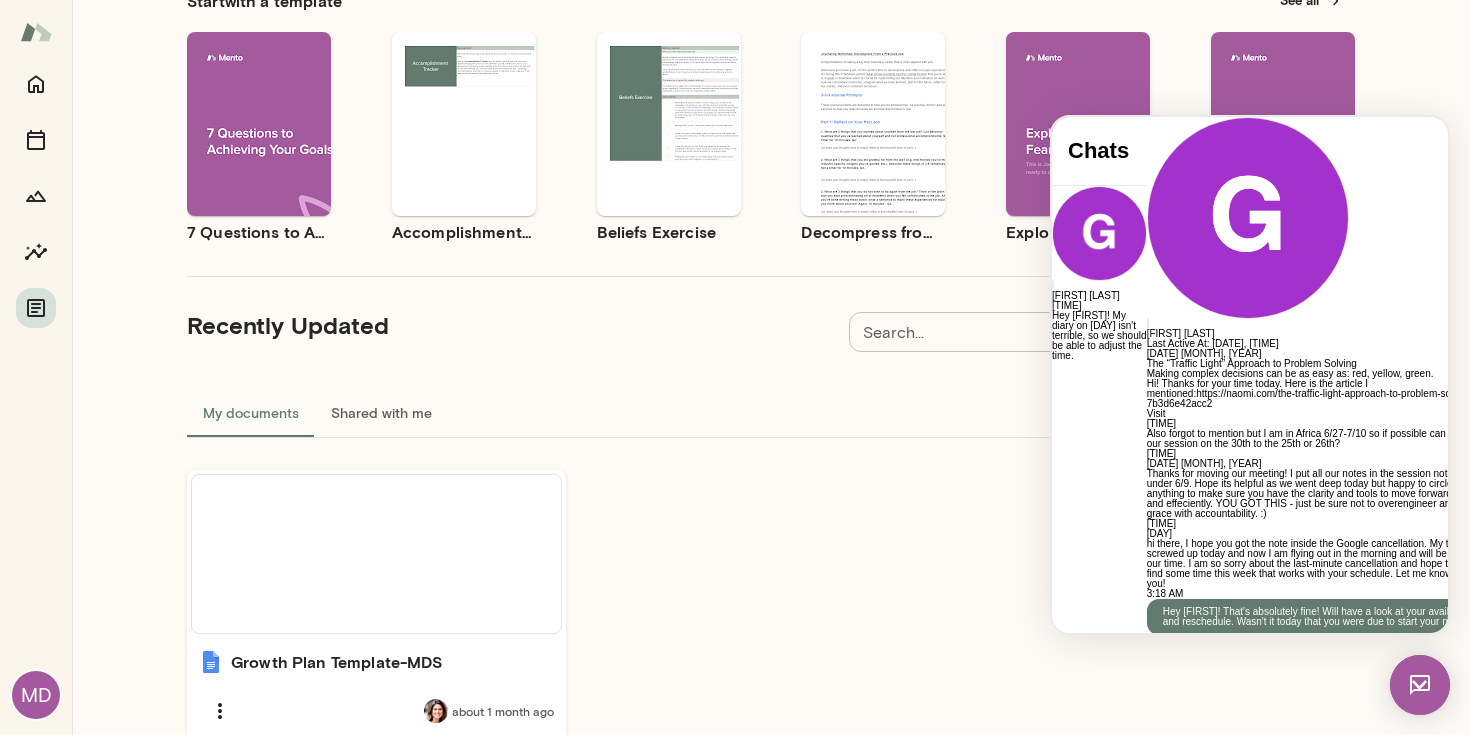 scroll, scrollTop: 271, scrollLeft: 0, axis: vertical 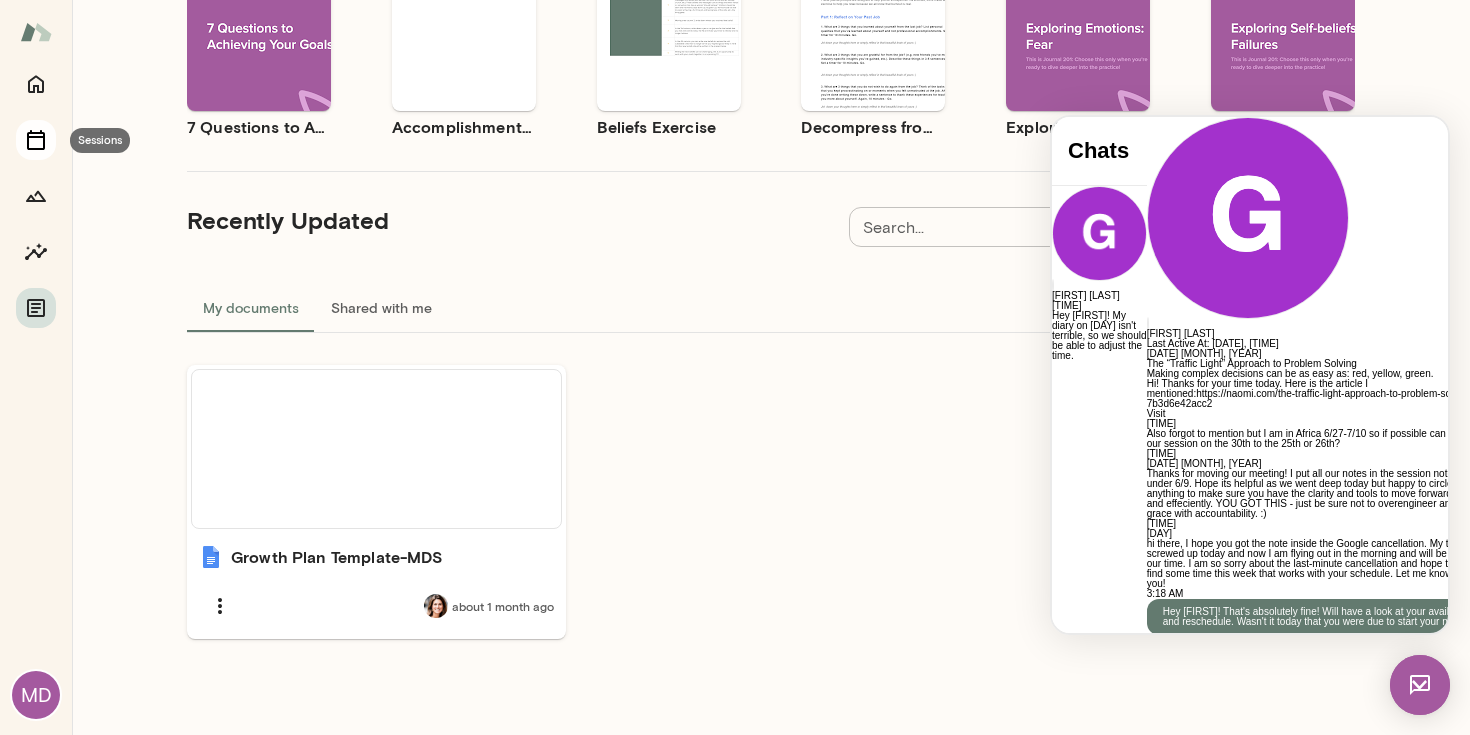 click 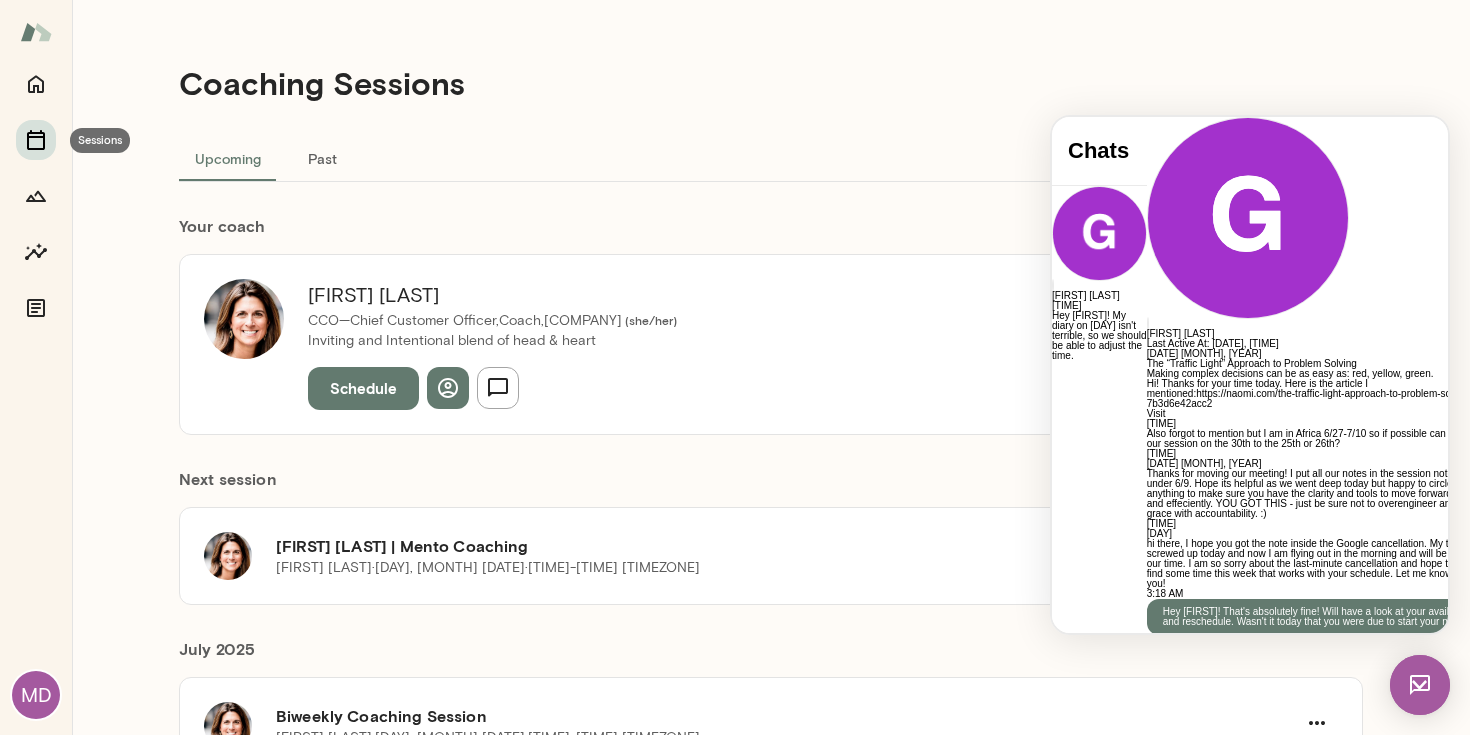 scroll, scrollTop: 0, scrollLeft: 0, axis: both 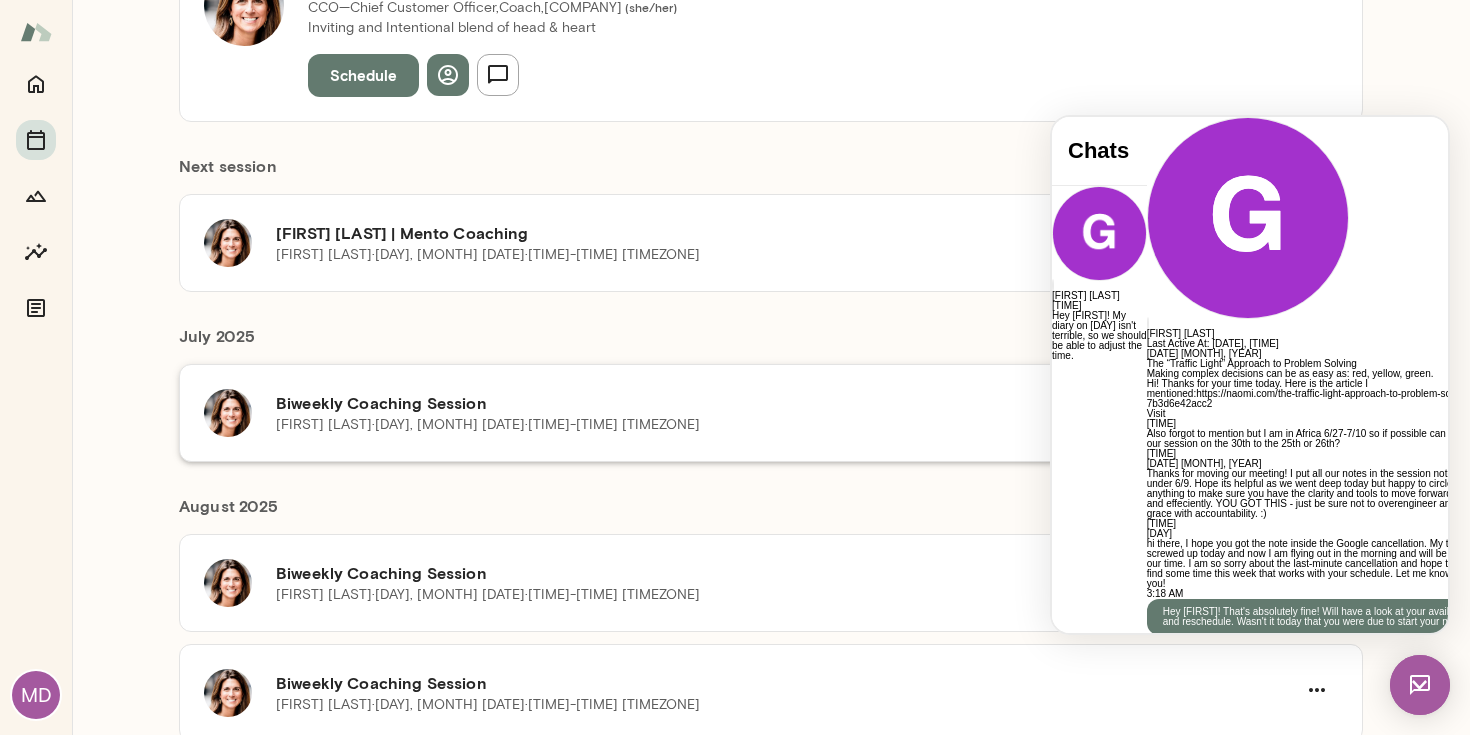 click on "Biweekly Coaching Session" at bounding box center [786, 403] 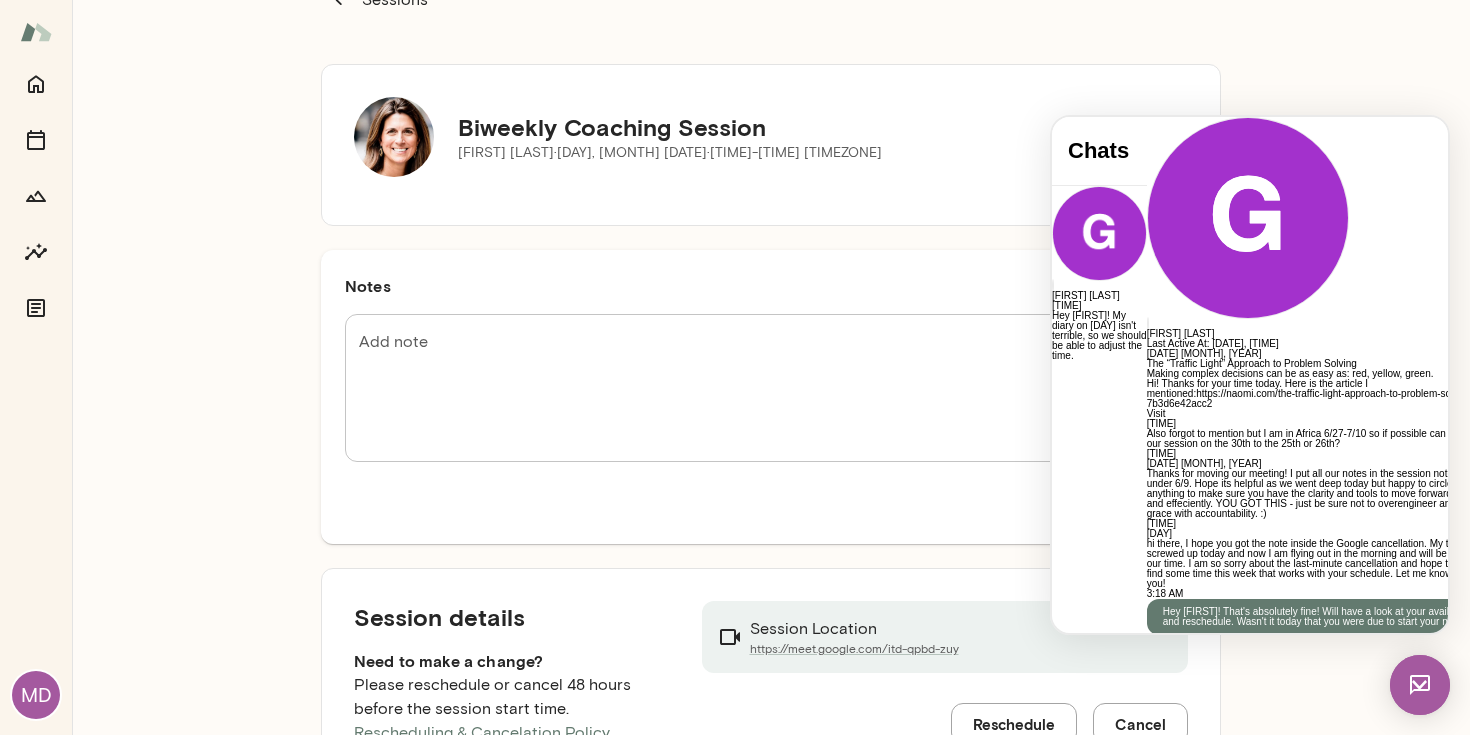 scroll, scrollTop: 0, scrollLeft: 0, axis: both 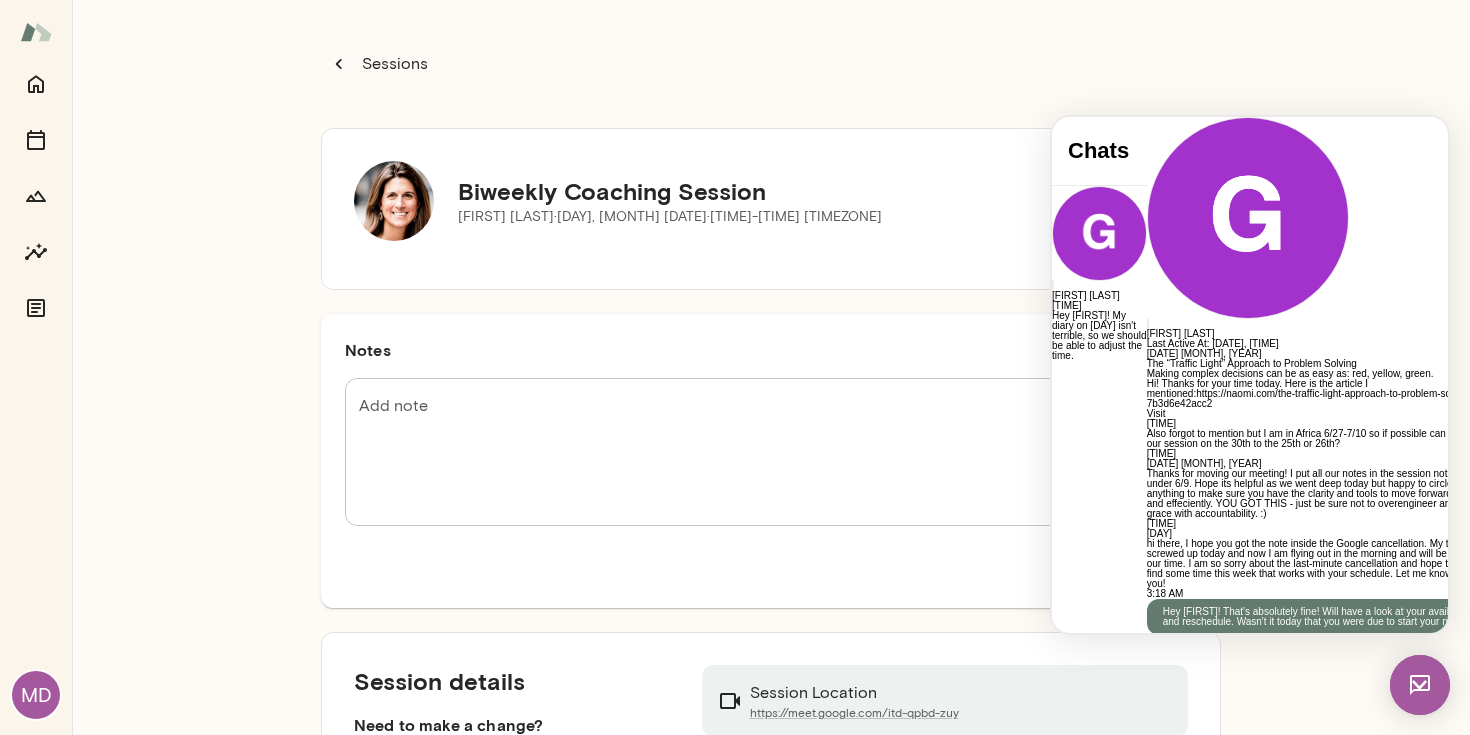 click at bounding box center [1420, 685] 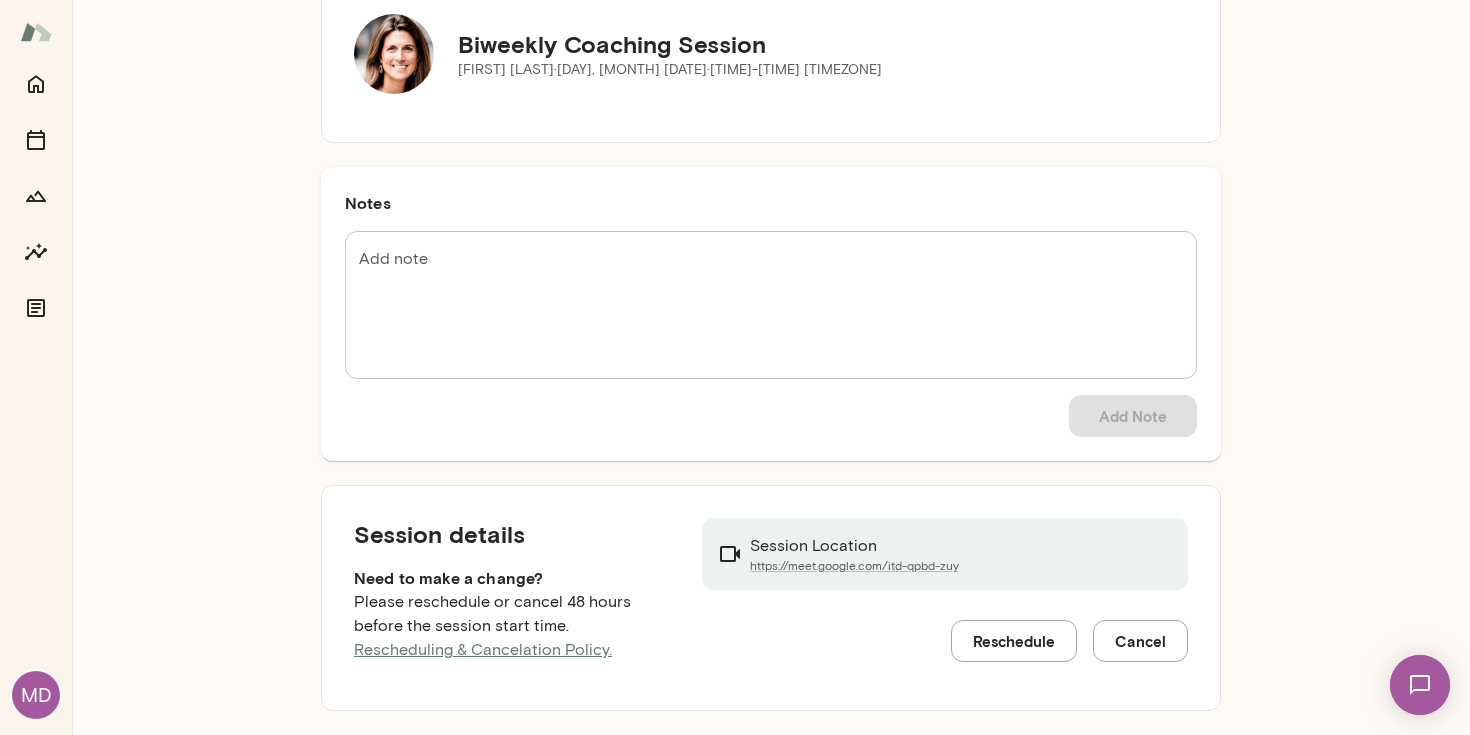 scroll, scrollTop: 0, scrollLeft: 0, axis: both 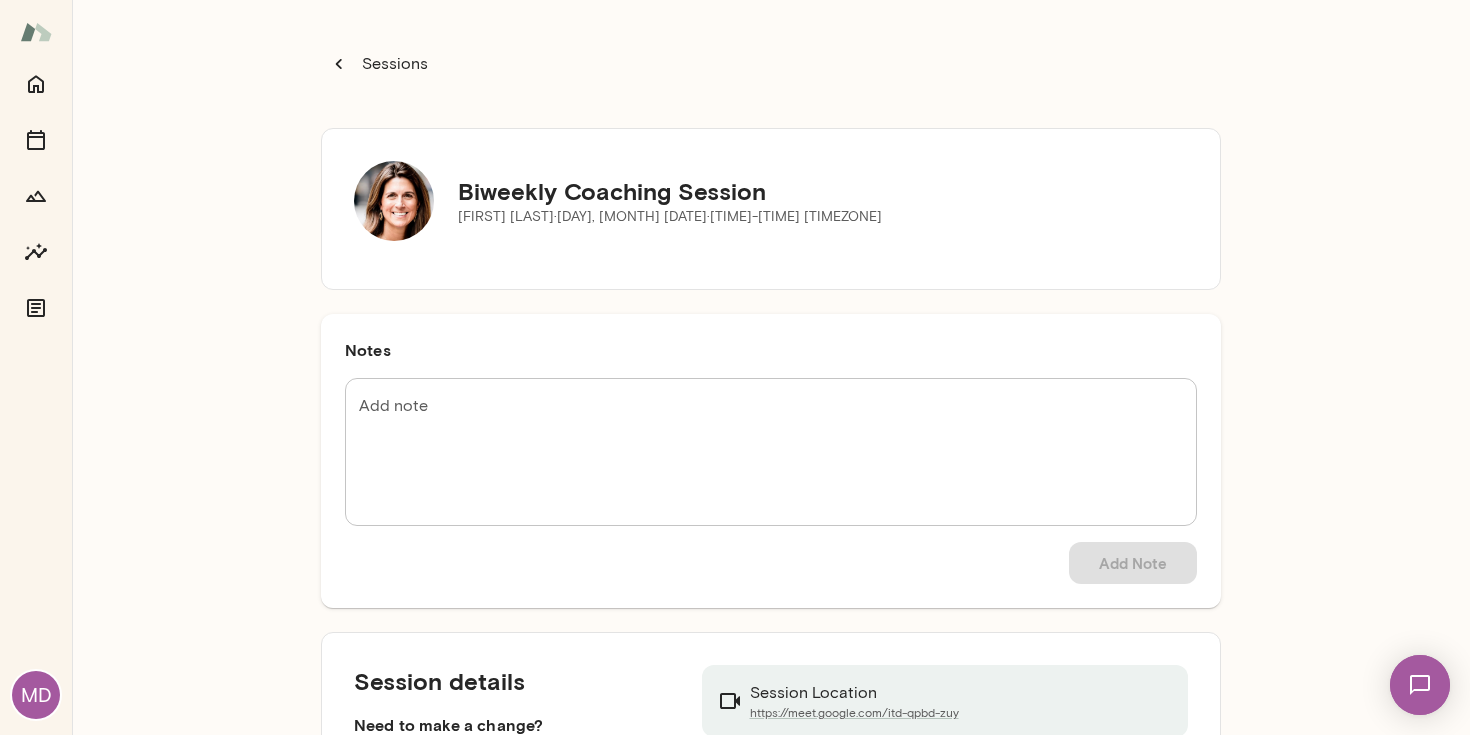 click 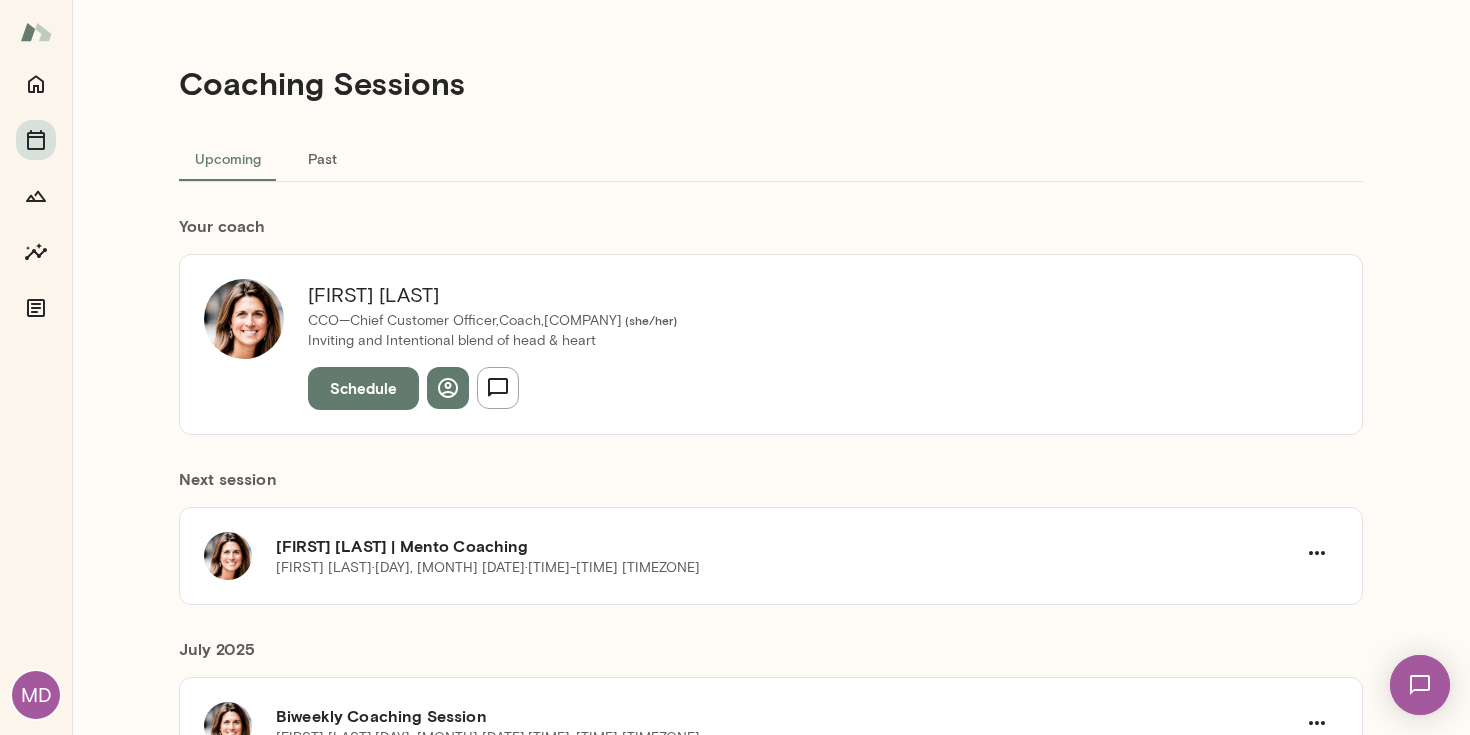 scroll, scrollTop: 0, scrollLeft: 0, axis: both 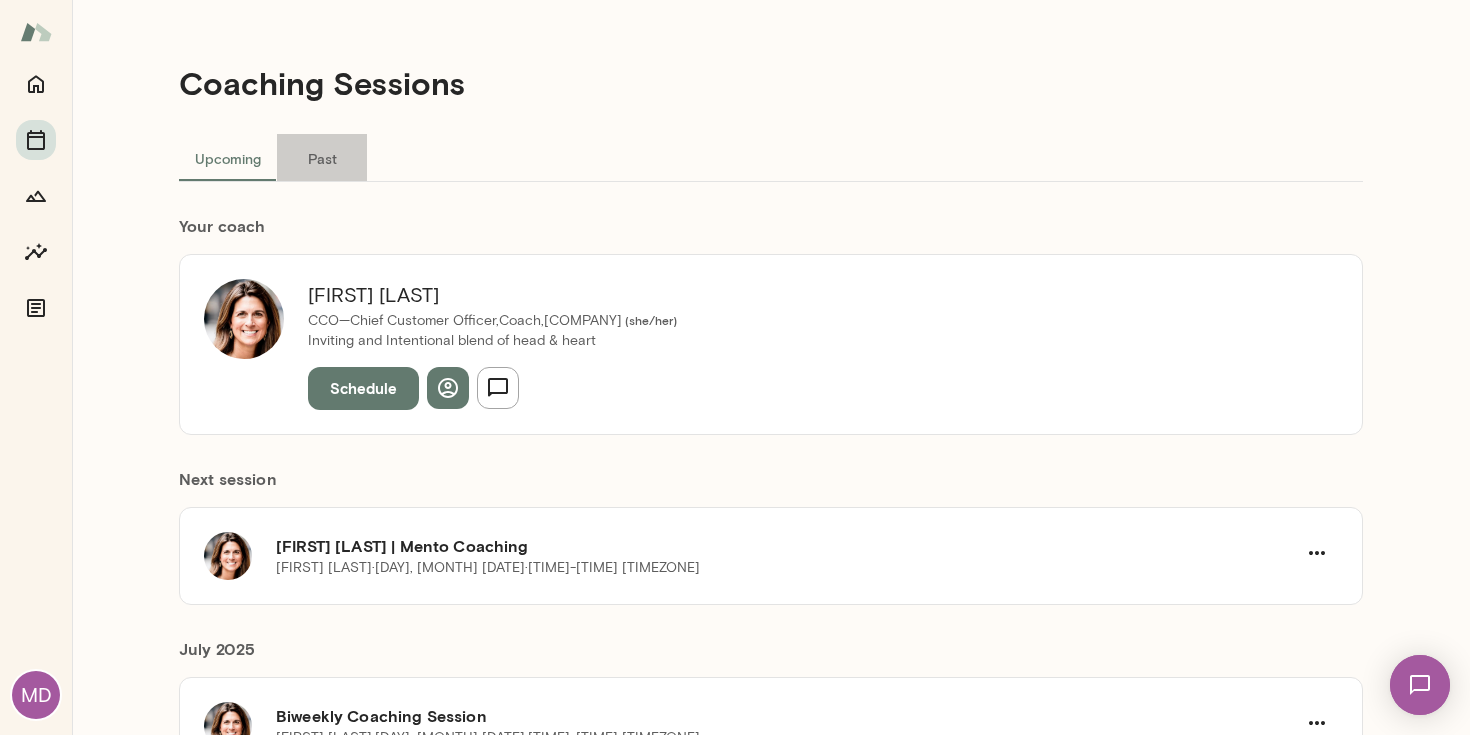 click on "Past" at bounding box center (322, 158) 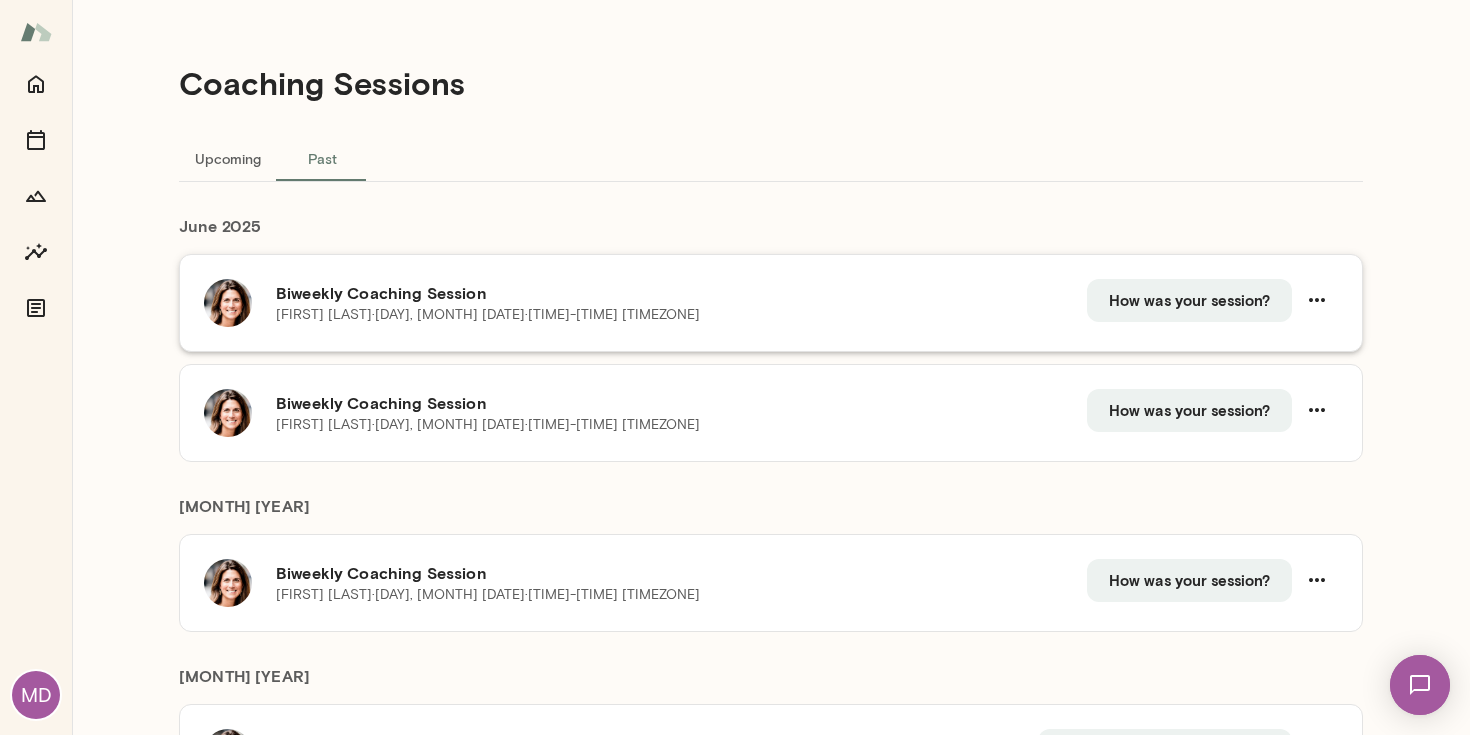 click on "Biweekly Coaching Session" at bounding box center (681, 293) 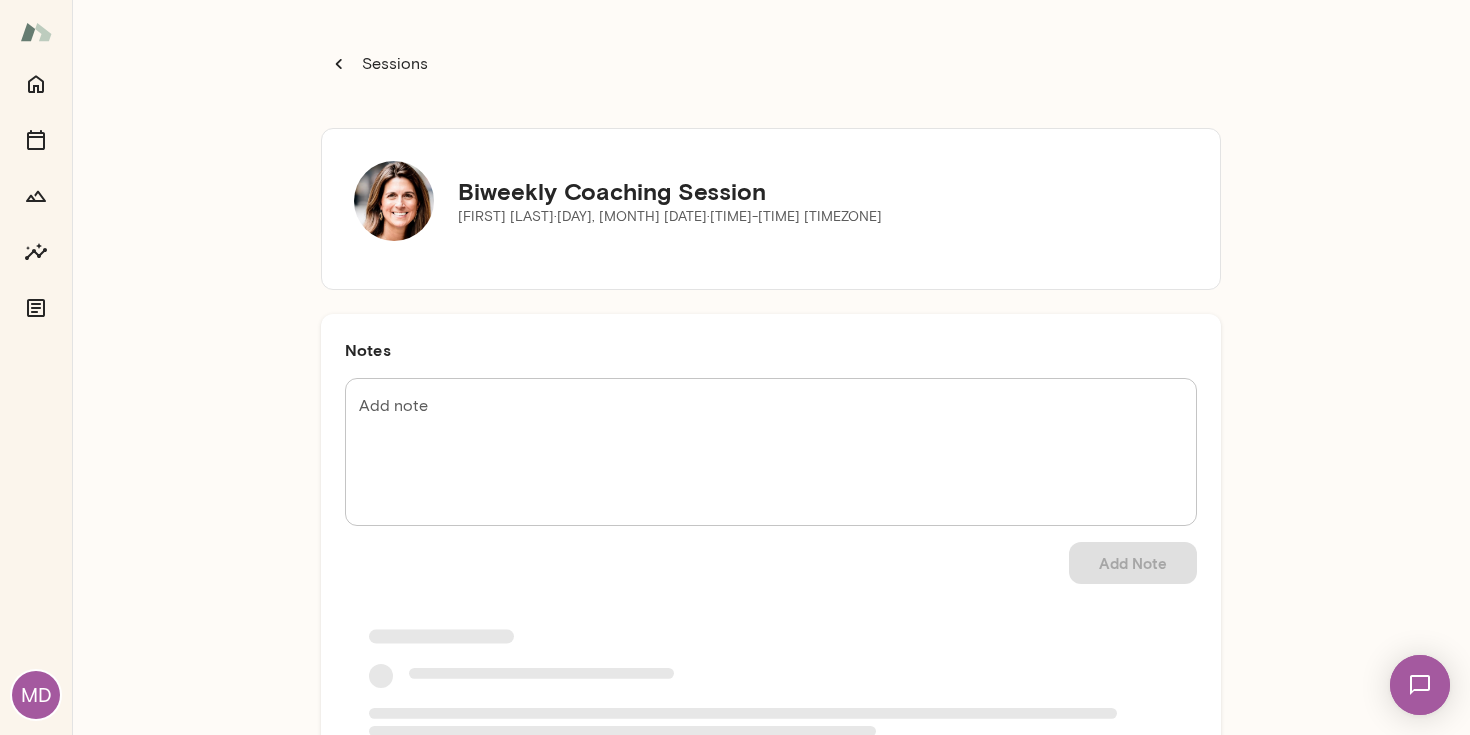 scroll, scrollTop: 0, scrollLeft: 0, axis: both 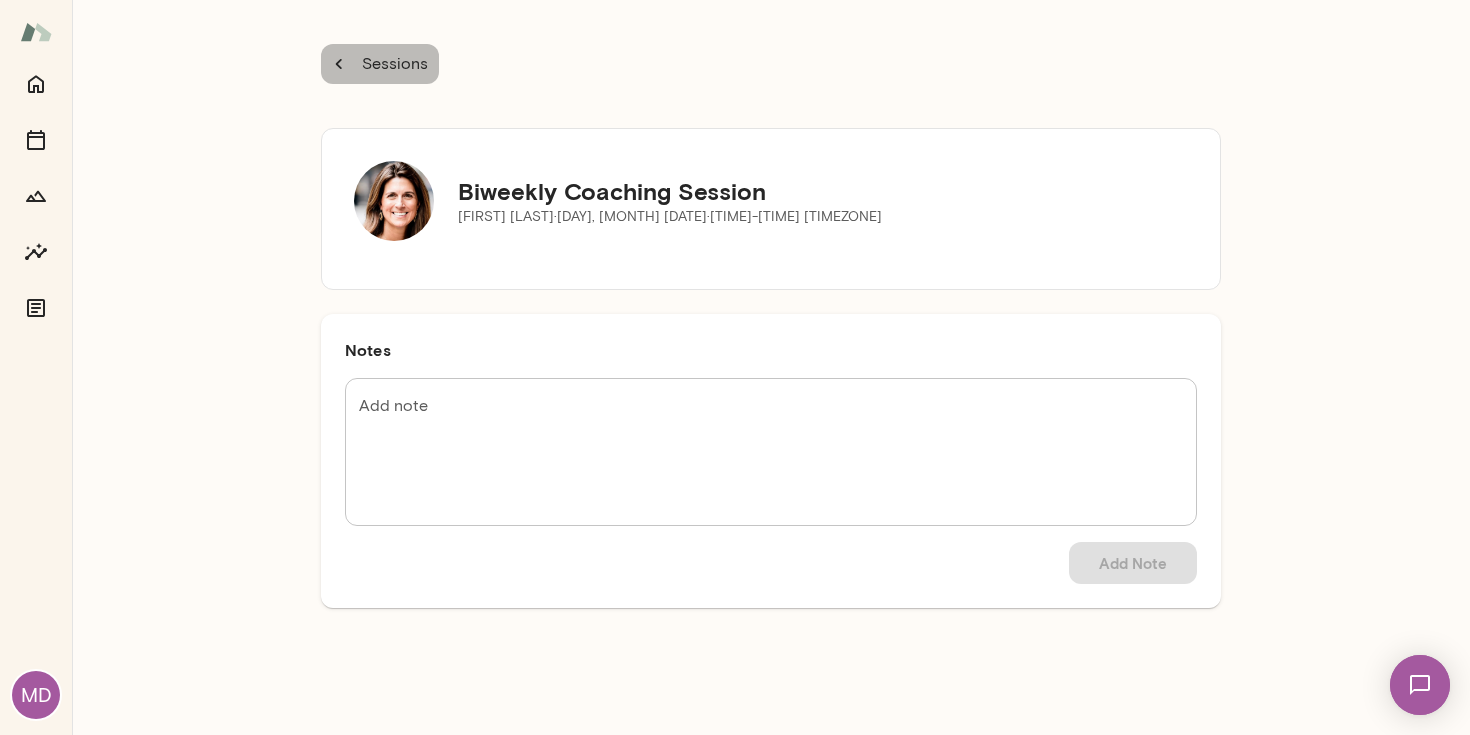 click 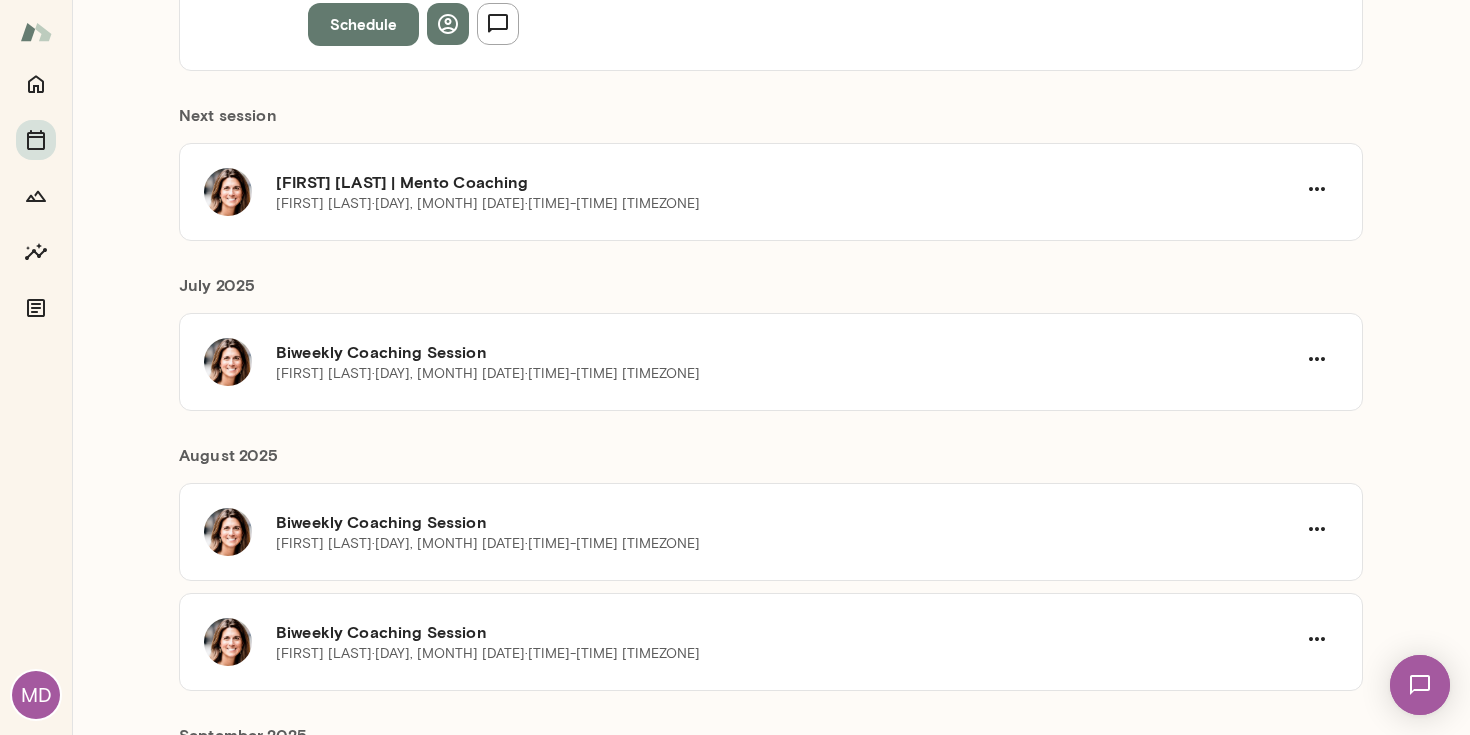 scroll, scrollTop: 571, scrollLeft: 0, axis: vertical 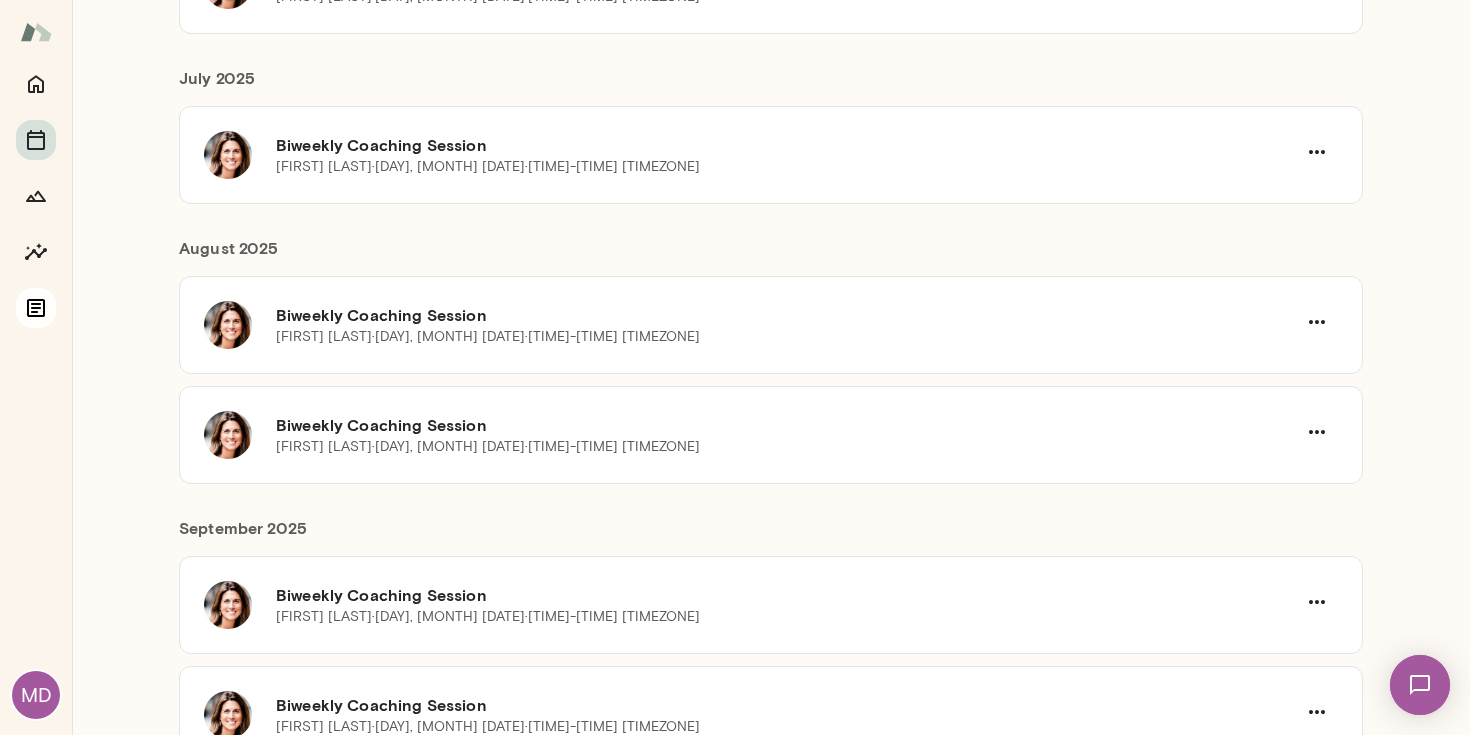 click 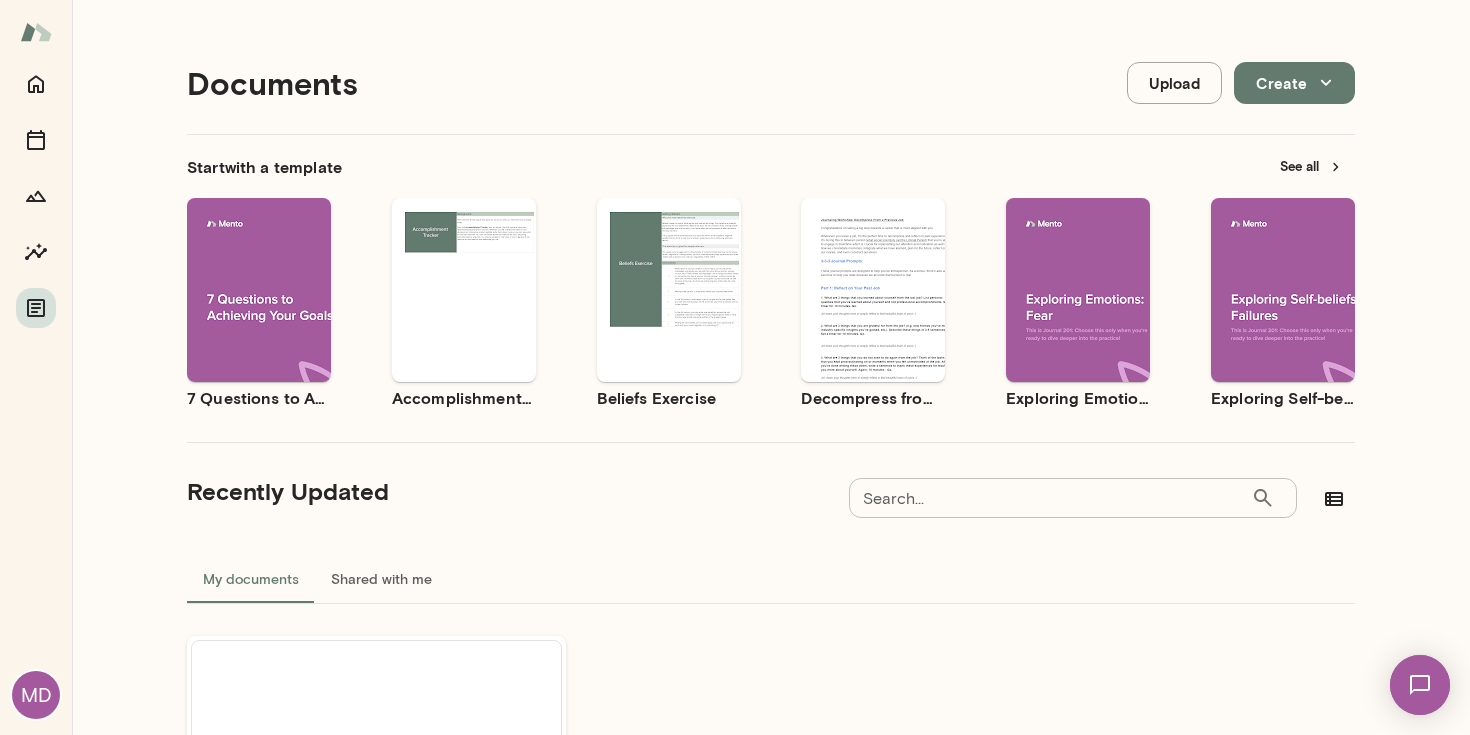scroll, scrollTop: 271, scrollLeft: 0, axis: vertical 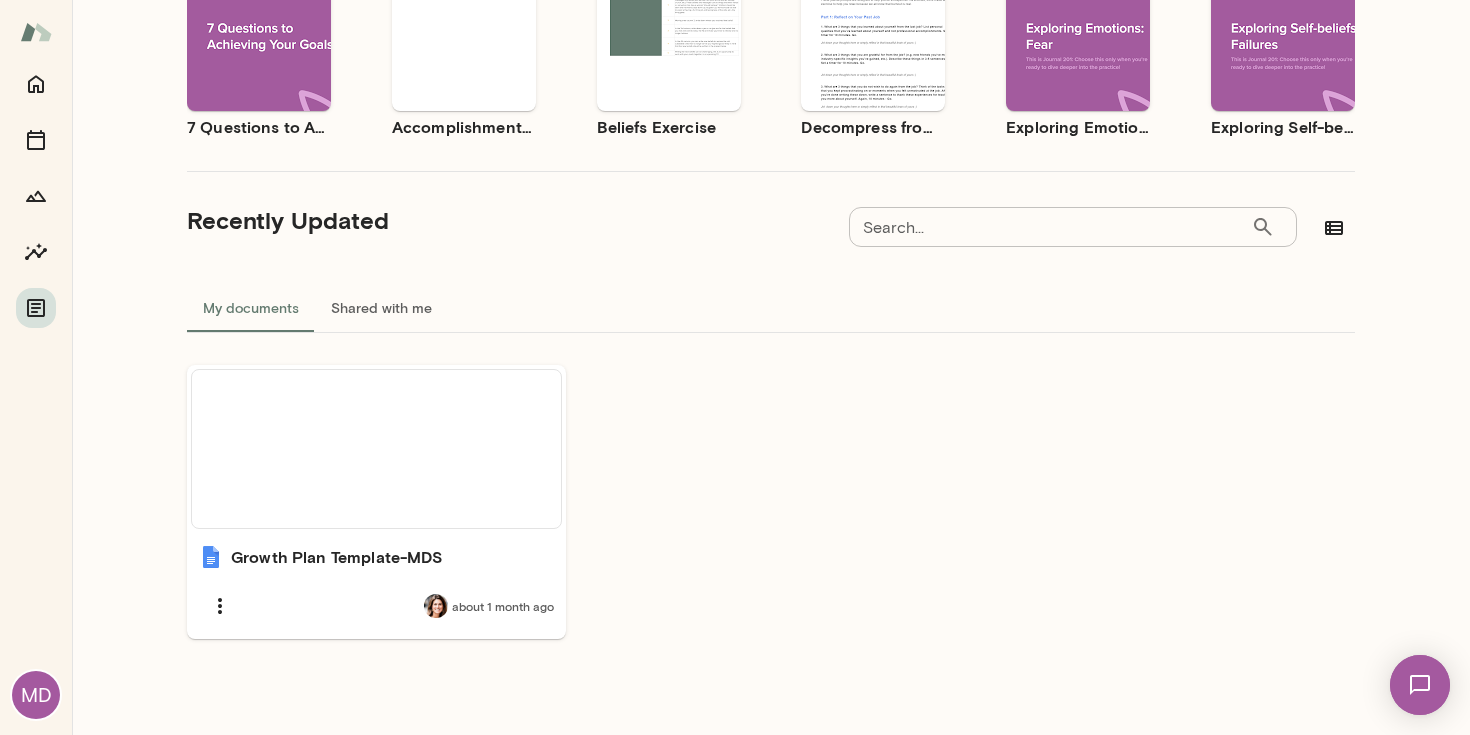 click on "Shared with me" at bounding box center [381, 308] 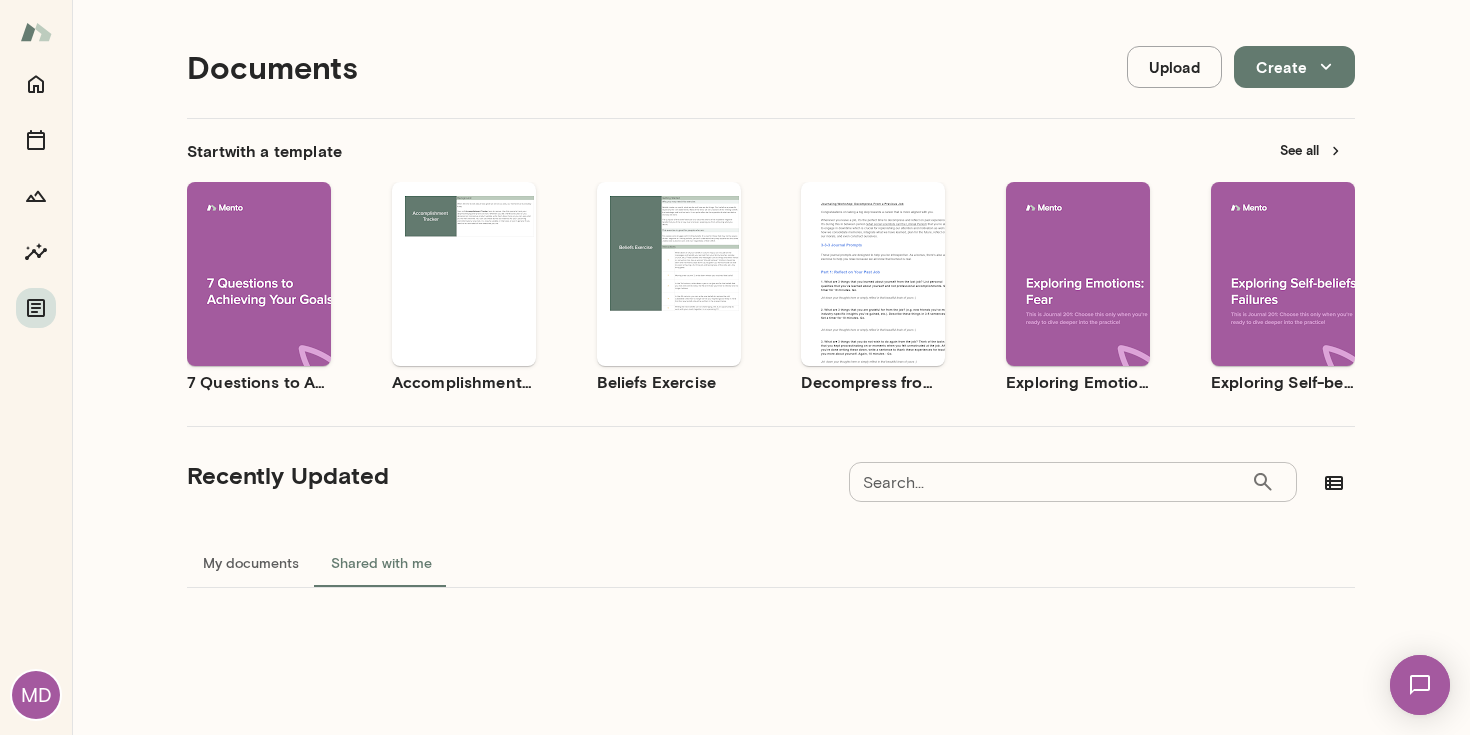 scroll, scrollTop: 16, scrollLeft: 0, axis: vertical 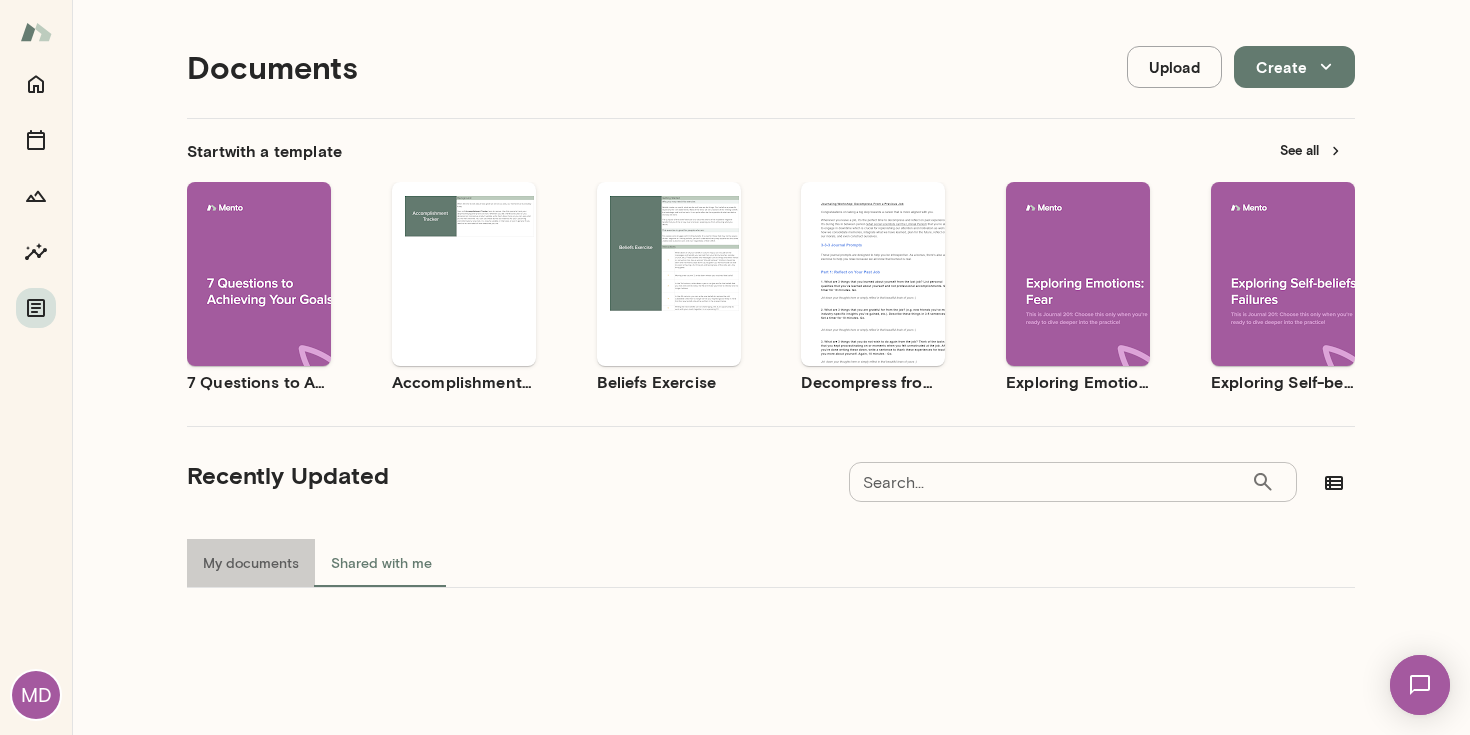 click on "My documents" at bounding box center (251, 563) 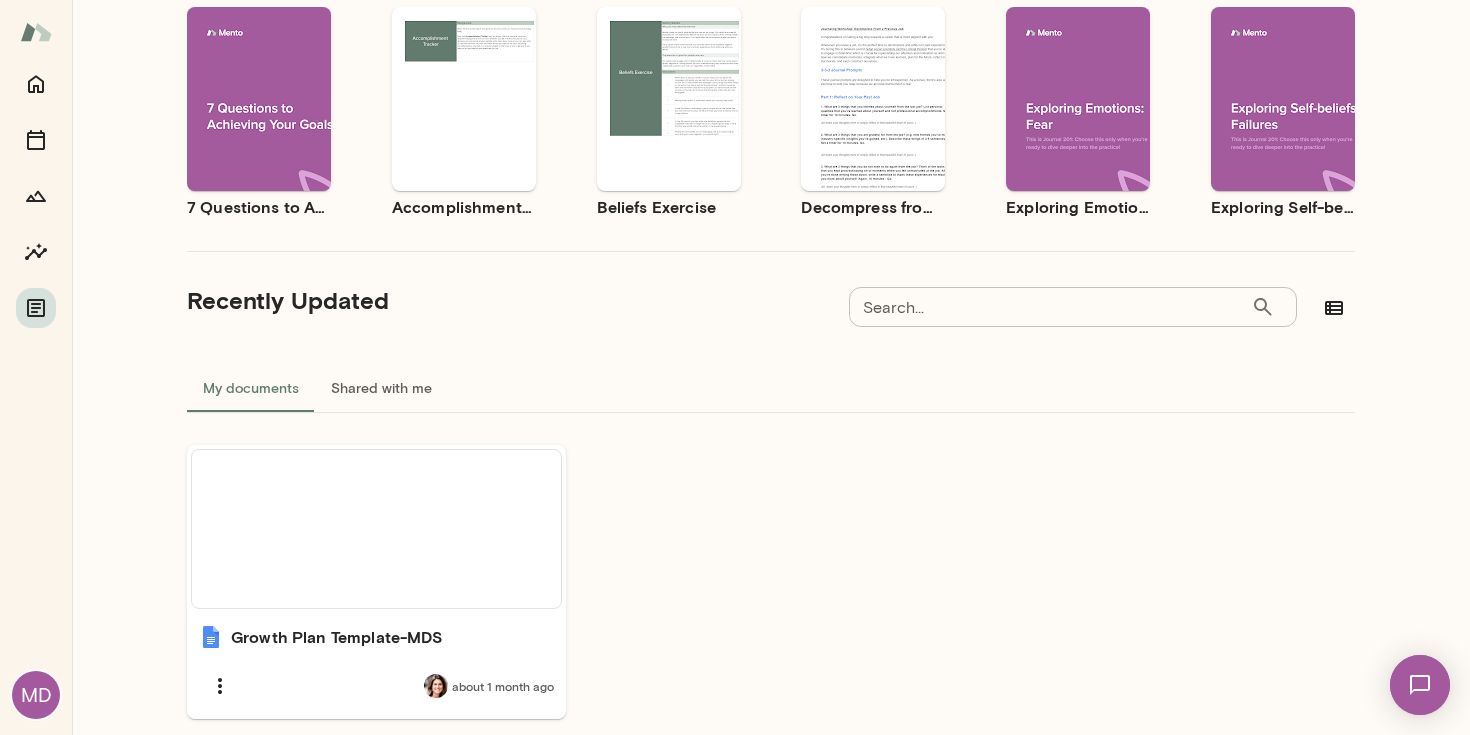 scroll, scrollTop: 271, scrollLeft: 0, axis: vertical 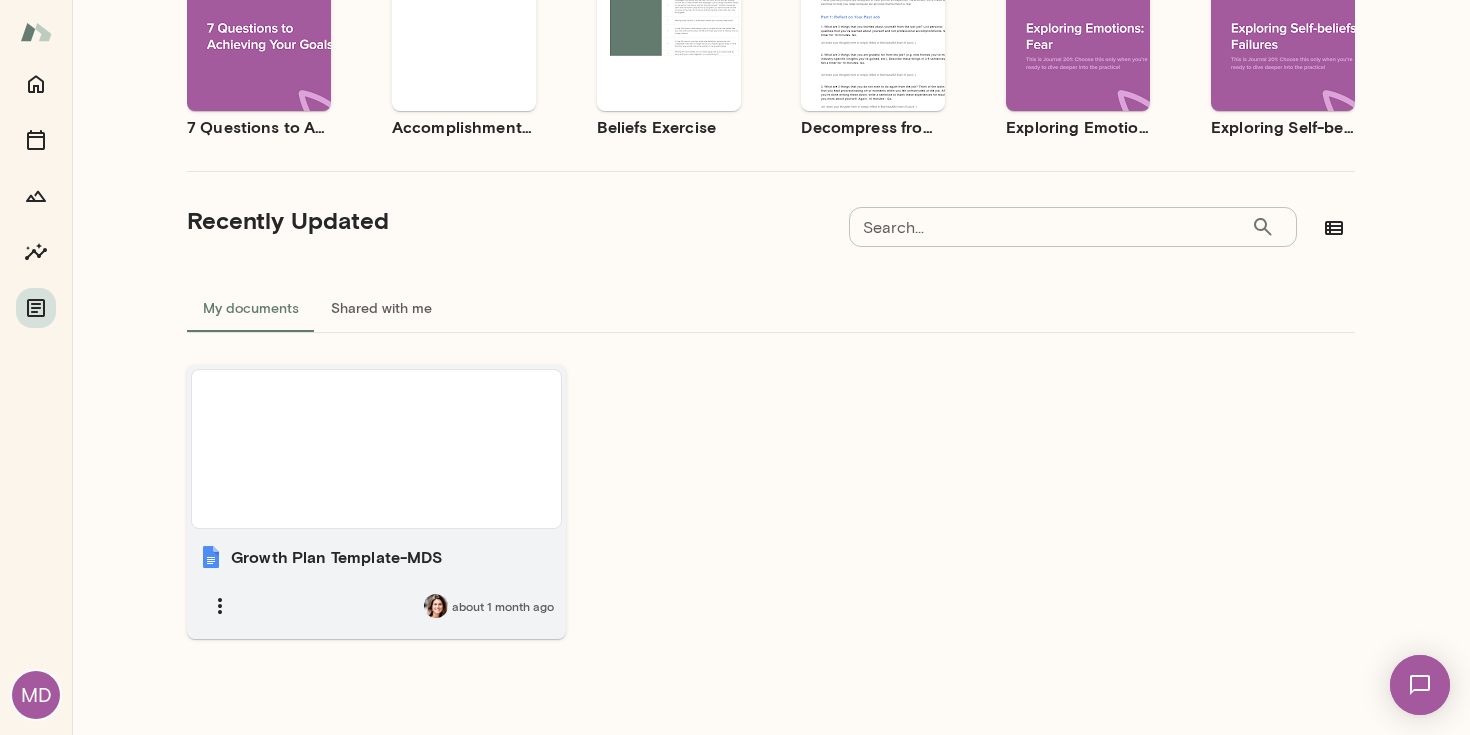 click at bounding box center (376, 449) 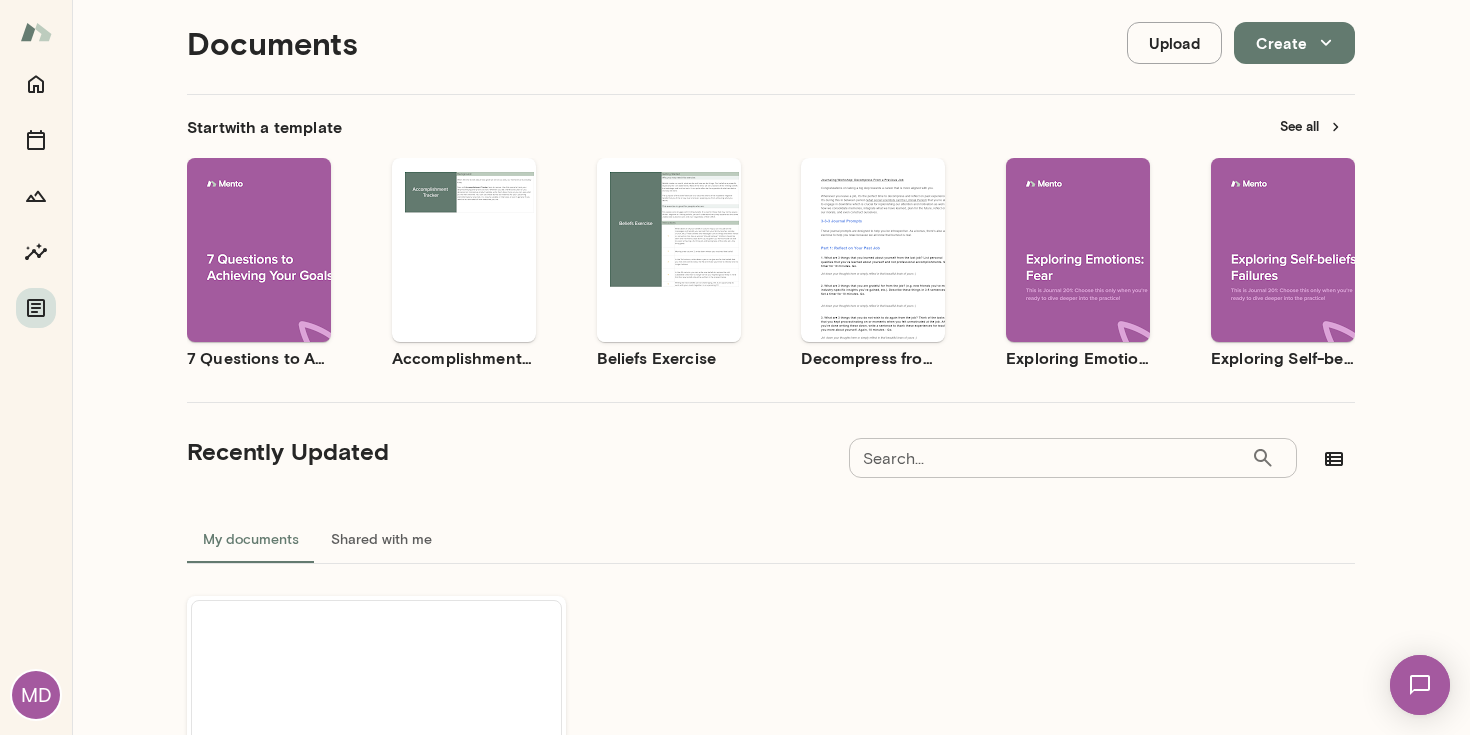 scroll, scrollTop: 0, scrollLeft: 0, axis: both 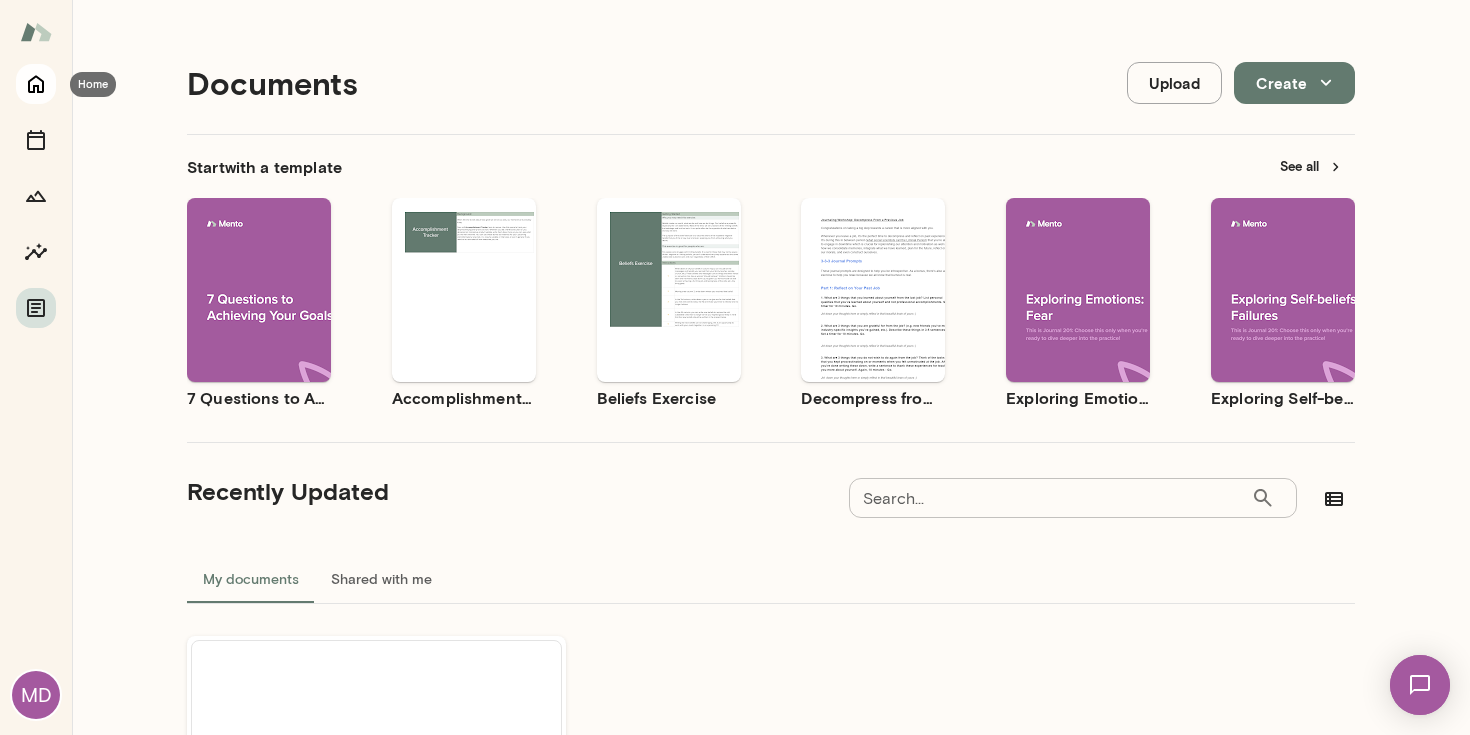 click at bounding box center [36, 84] 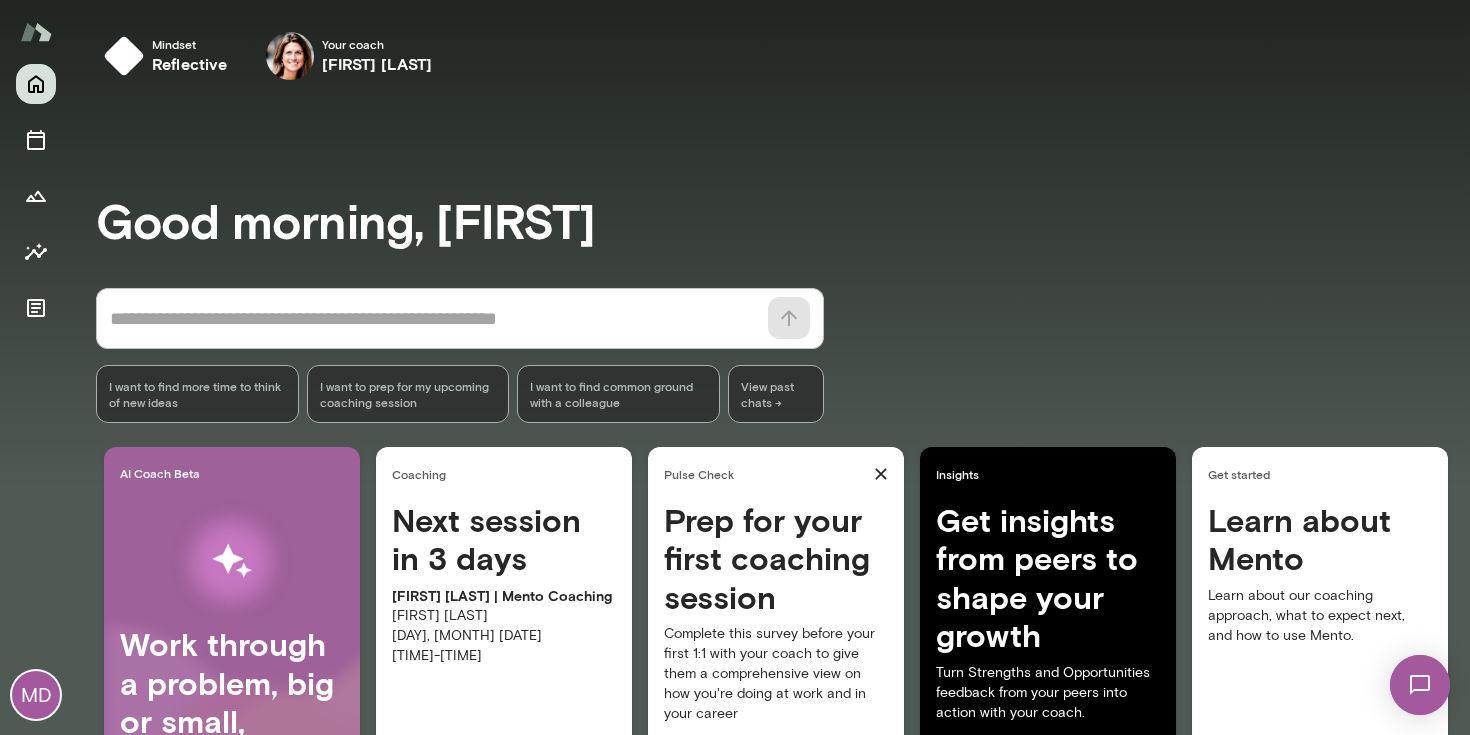 scroll, scrollTop: 181, scrollLeft: 0, axis: vertical 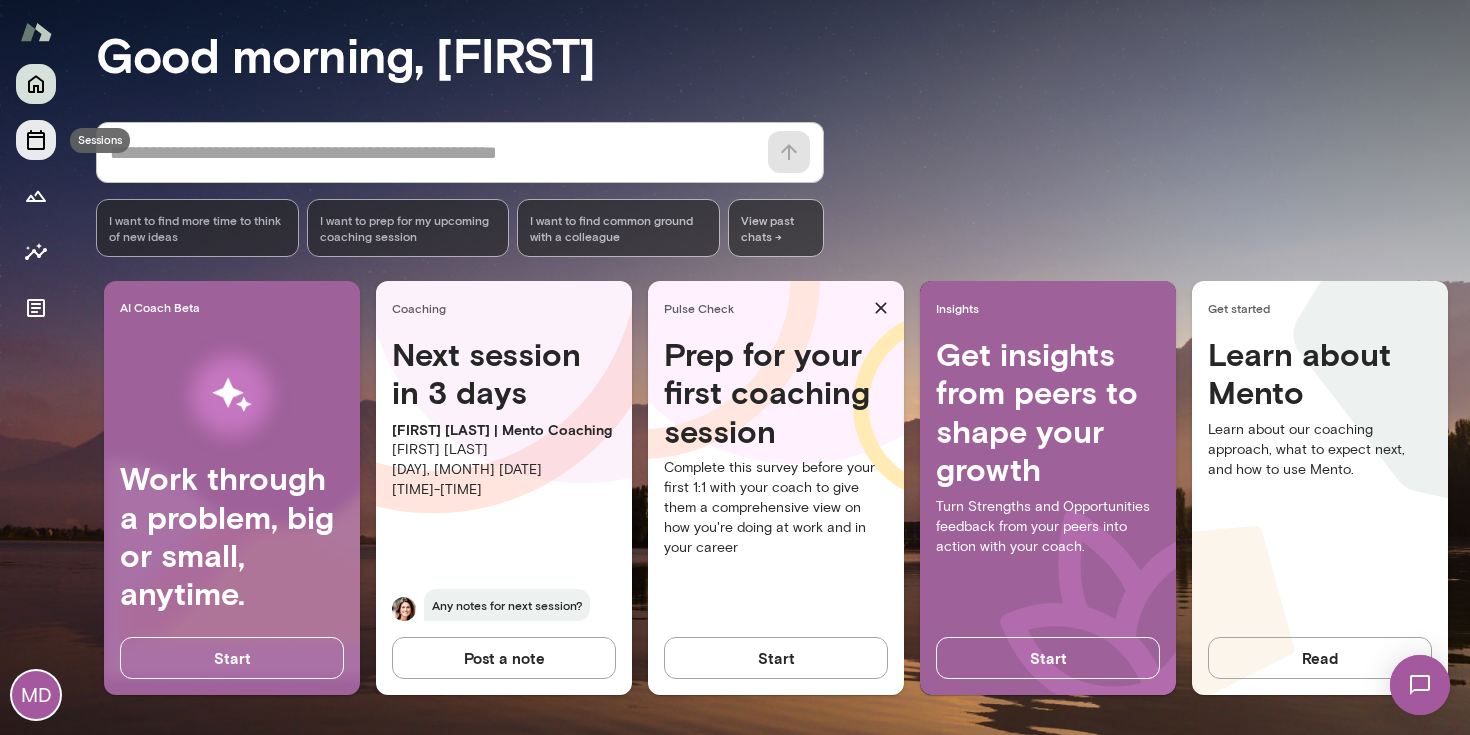 click 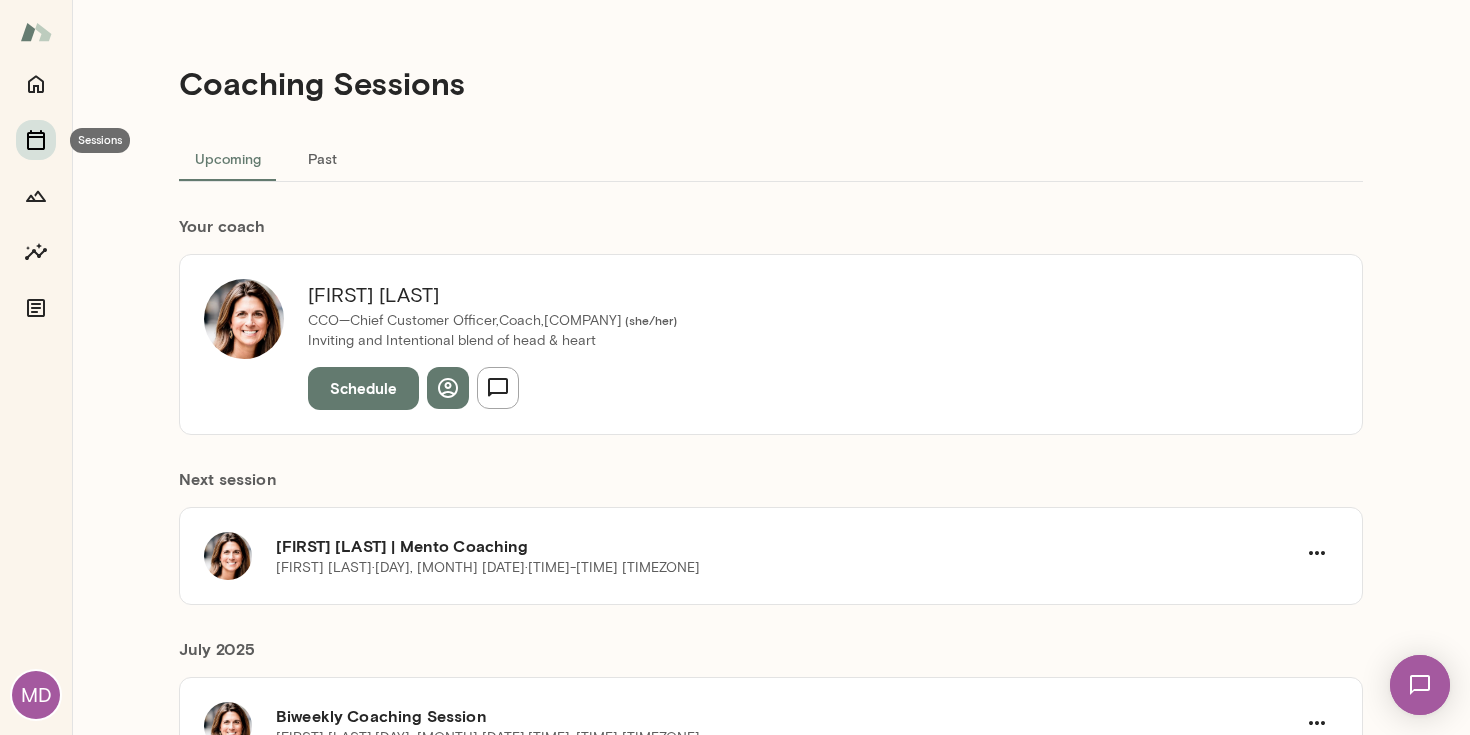 scroll, scrollTop: 0, scrollLeft: 0, axis: both 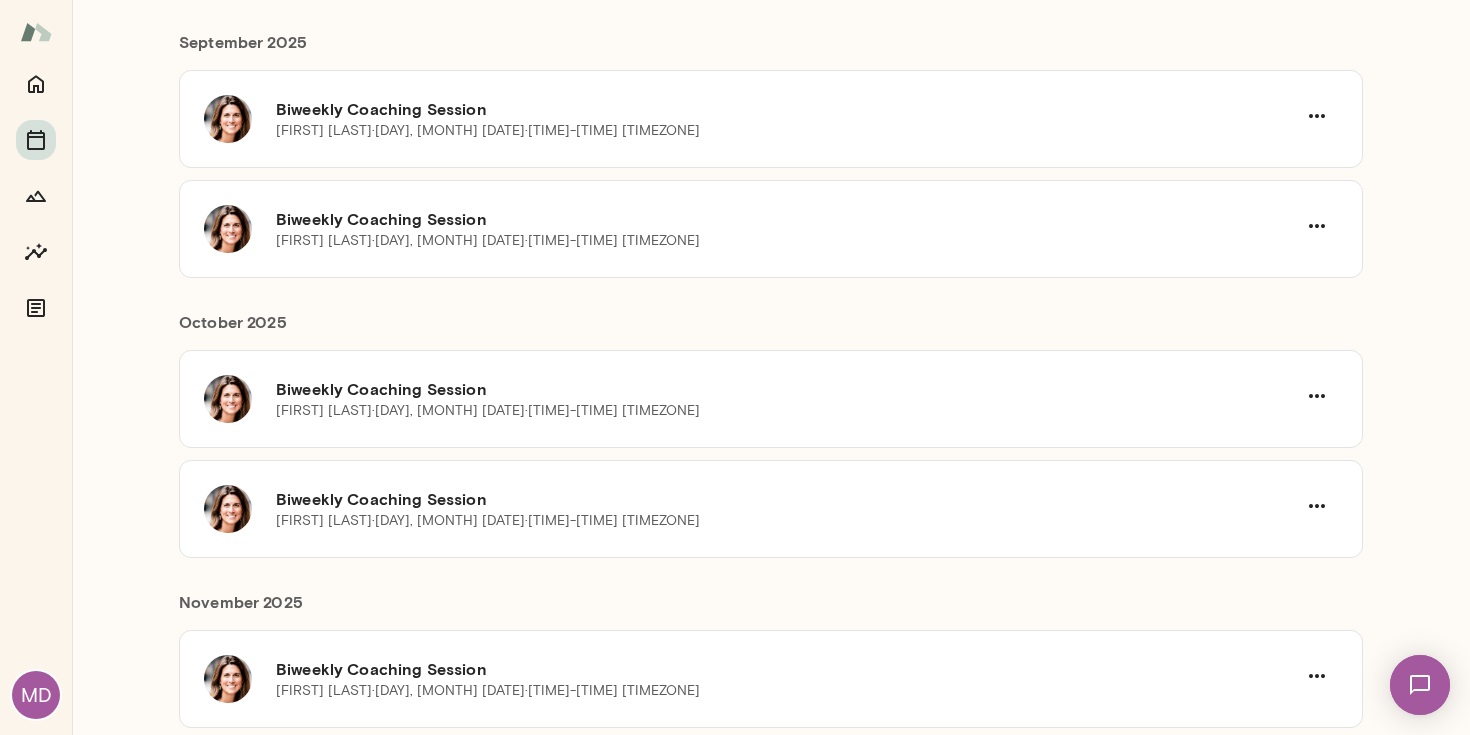 click on "MD" at bounding box center [36, 695] 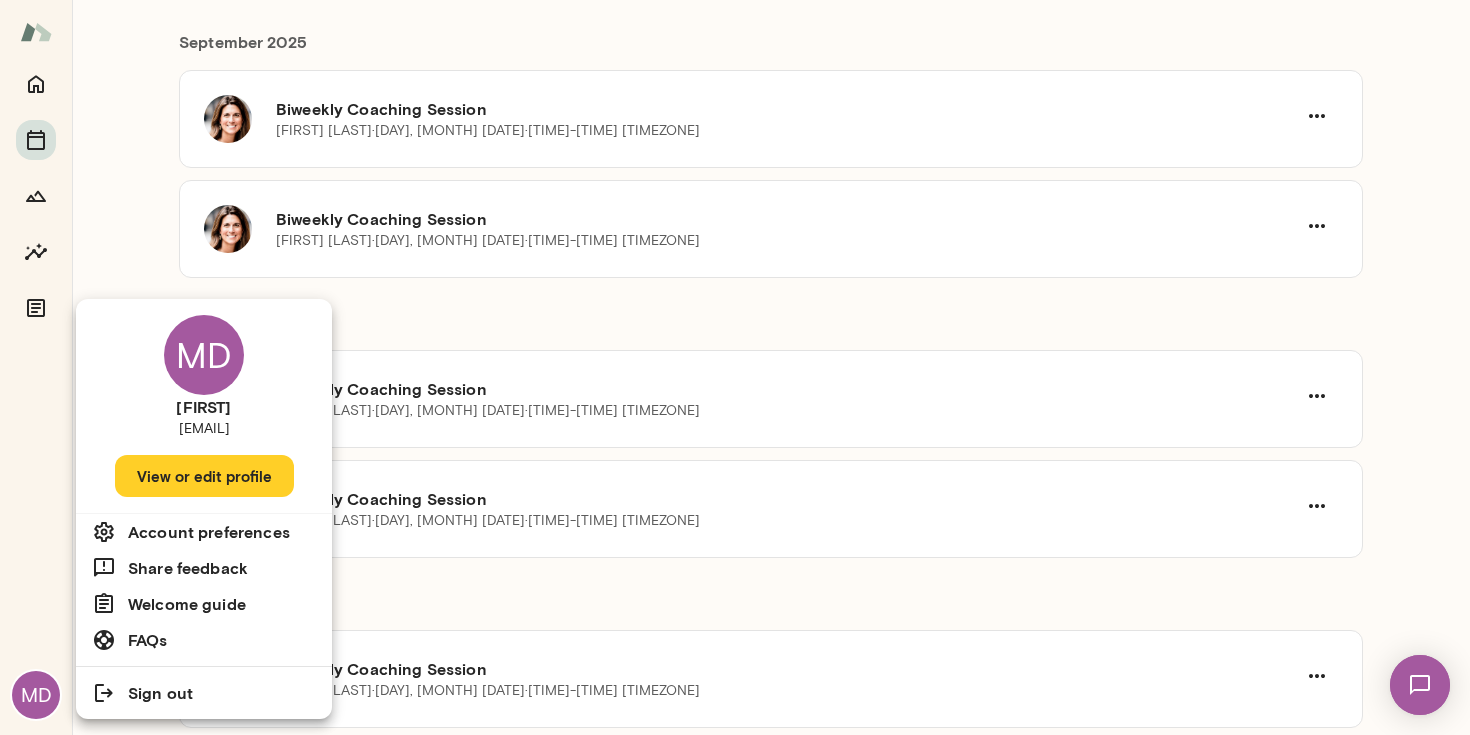 click at bounding box center (735, 367) 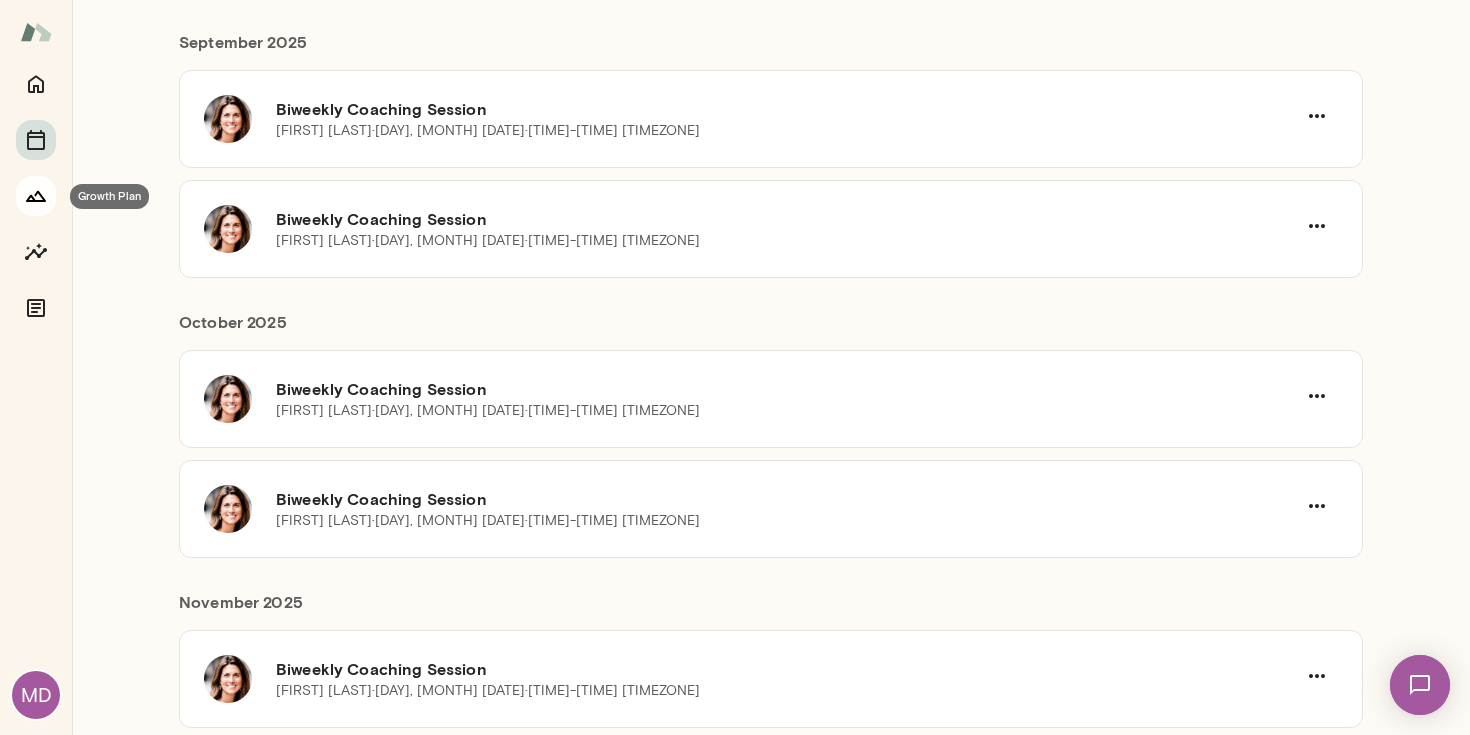 click 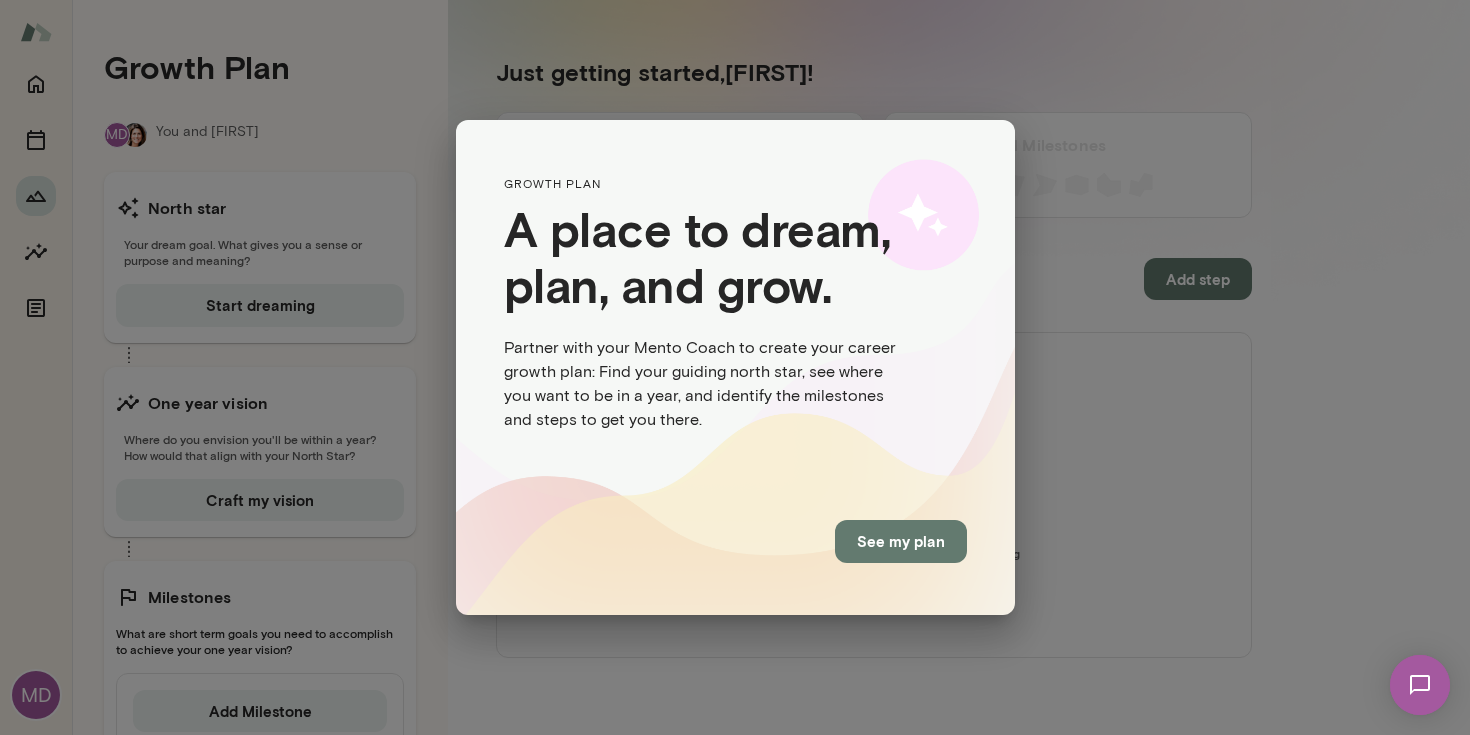 click on "GROWTH PLAN A place to dream, plan, and grow. Partner with your Mento Coach to create your career growth plan: Find your guiding north star, see where you want to be in a year, and identify the milestones and steps to get you there. See my plan" at bounding box center [735, 367] 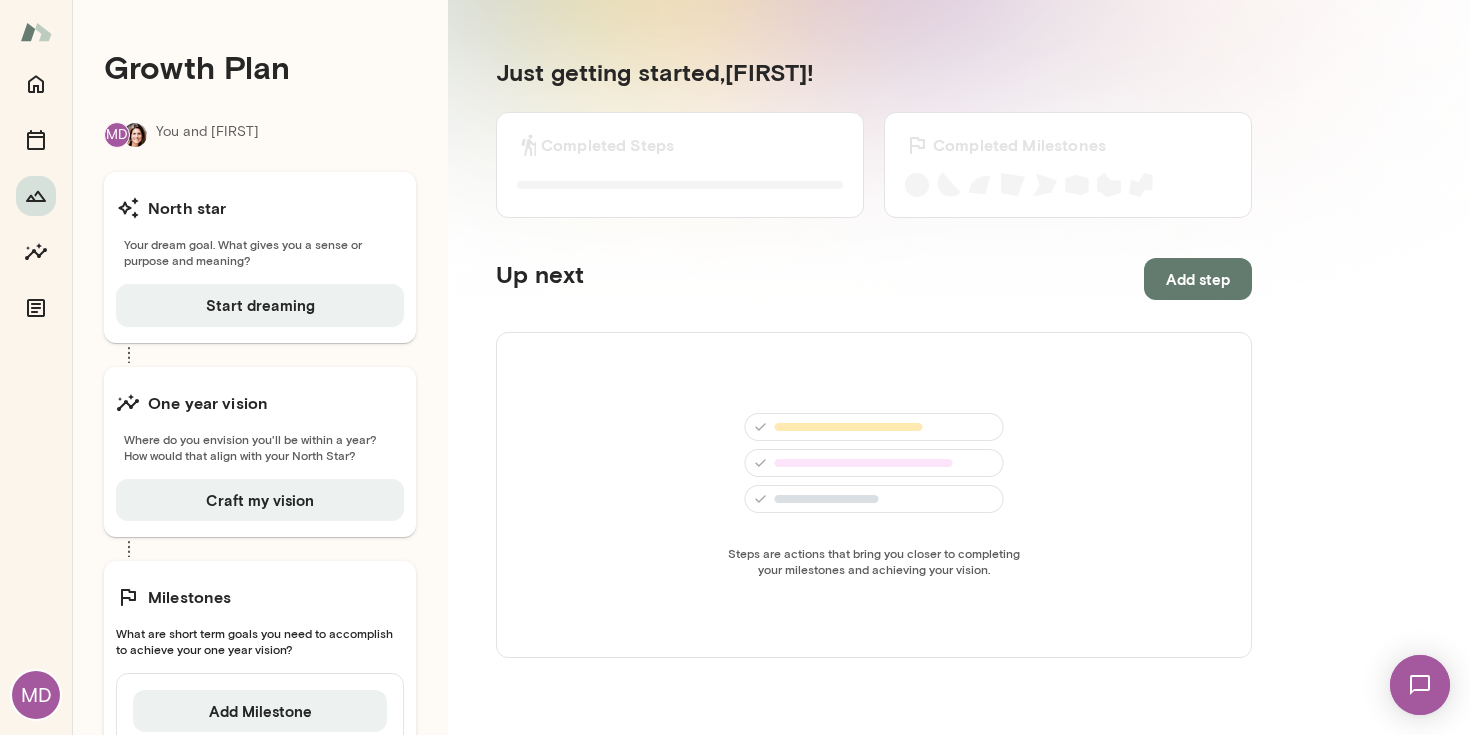 scroll, scrollTop: 0, scrollLeft: 0, axis: both 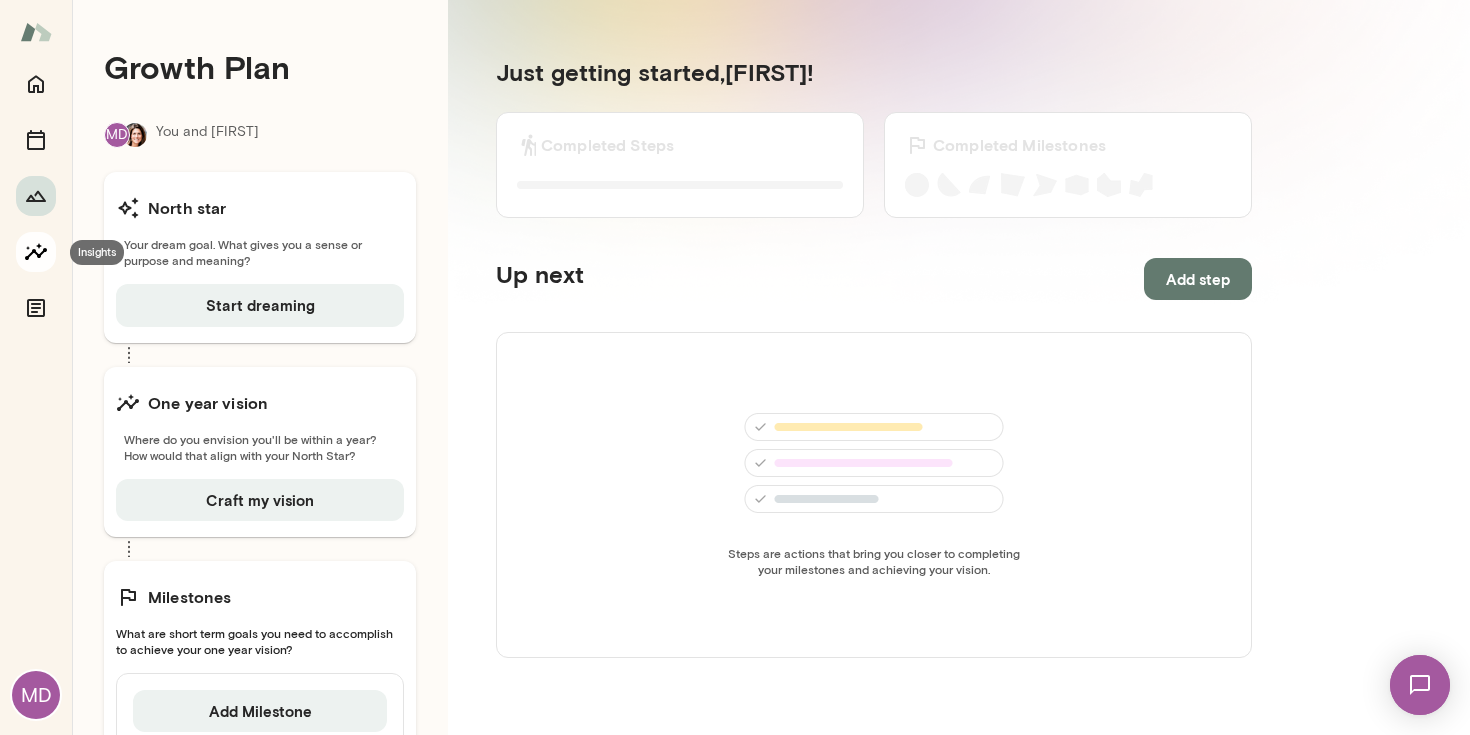 click at bounding box center [36, 252] 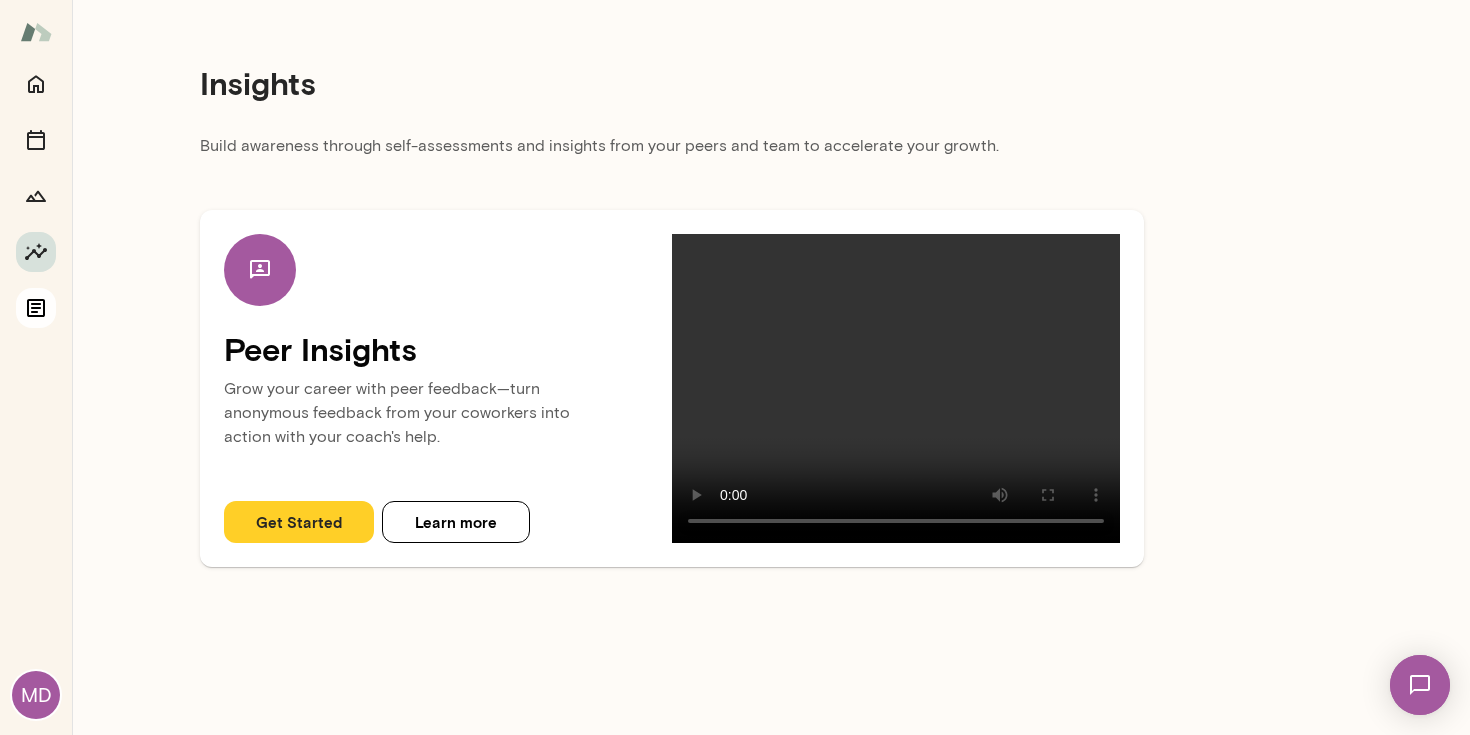 click 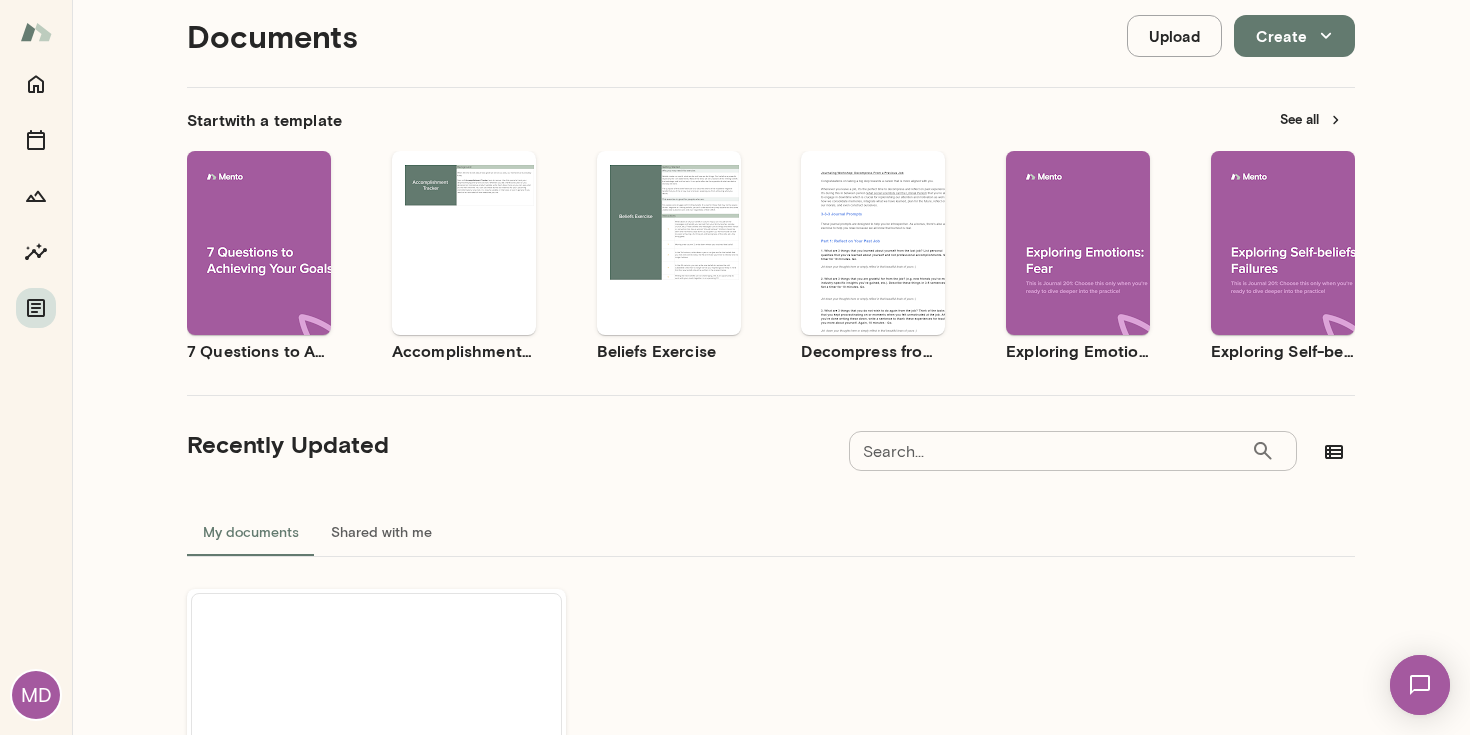 scroll, scrollTop: 0, scrollLeft: 0, axis: both 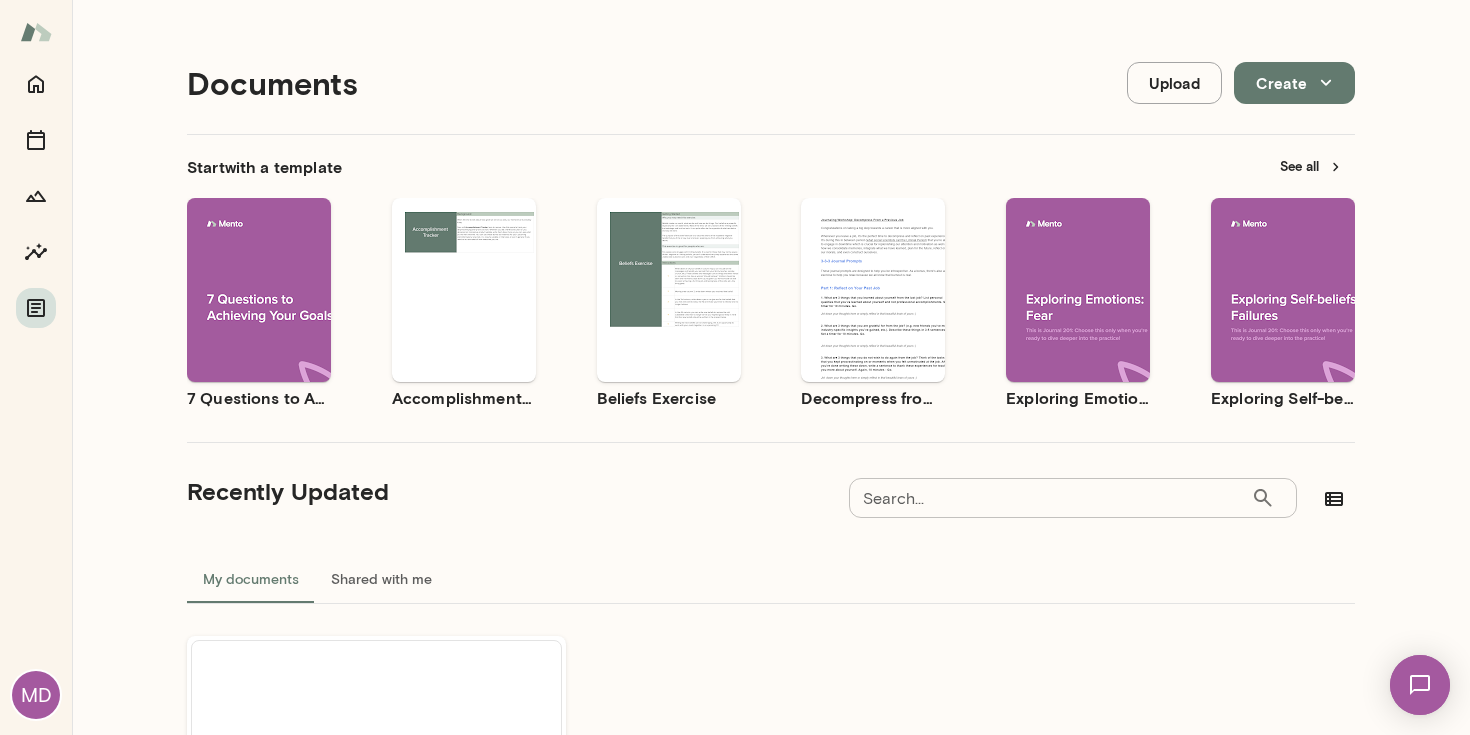 click at bounding box center (36, 32) 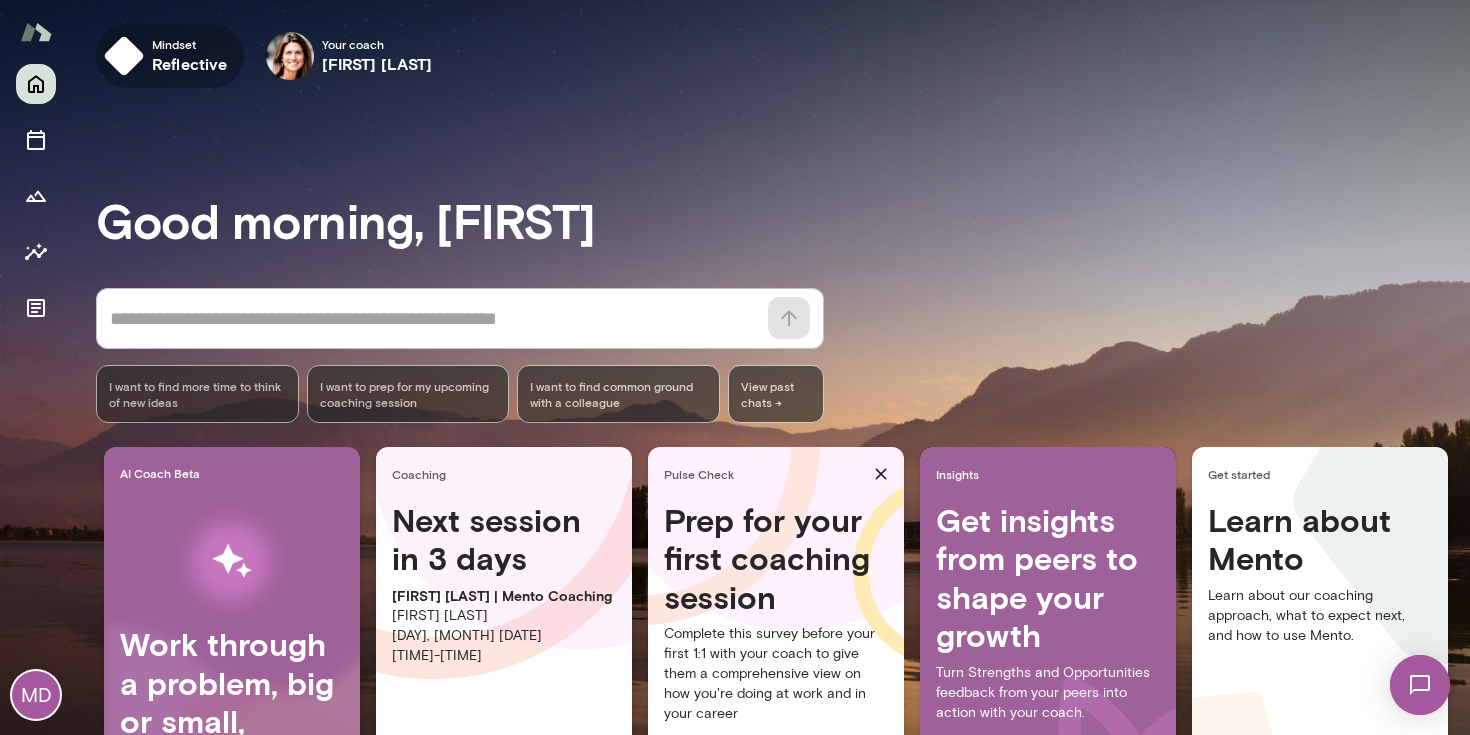 click on "Mindset" at bounding box center [190, 44] 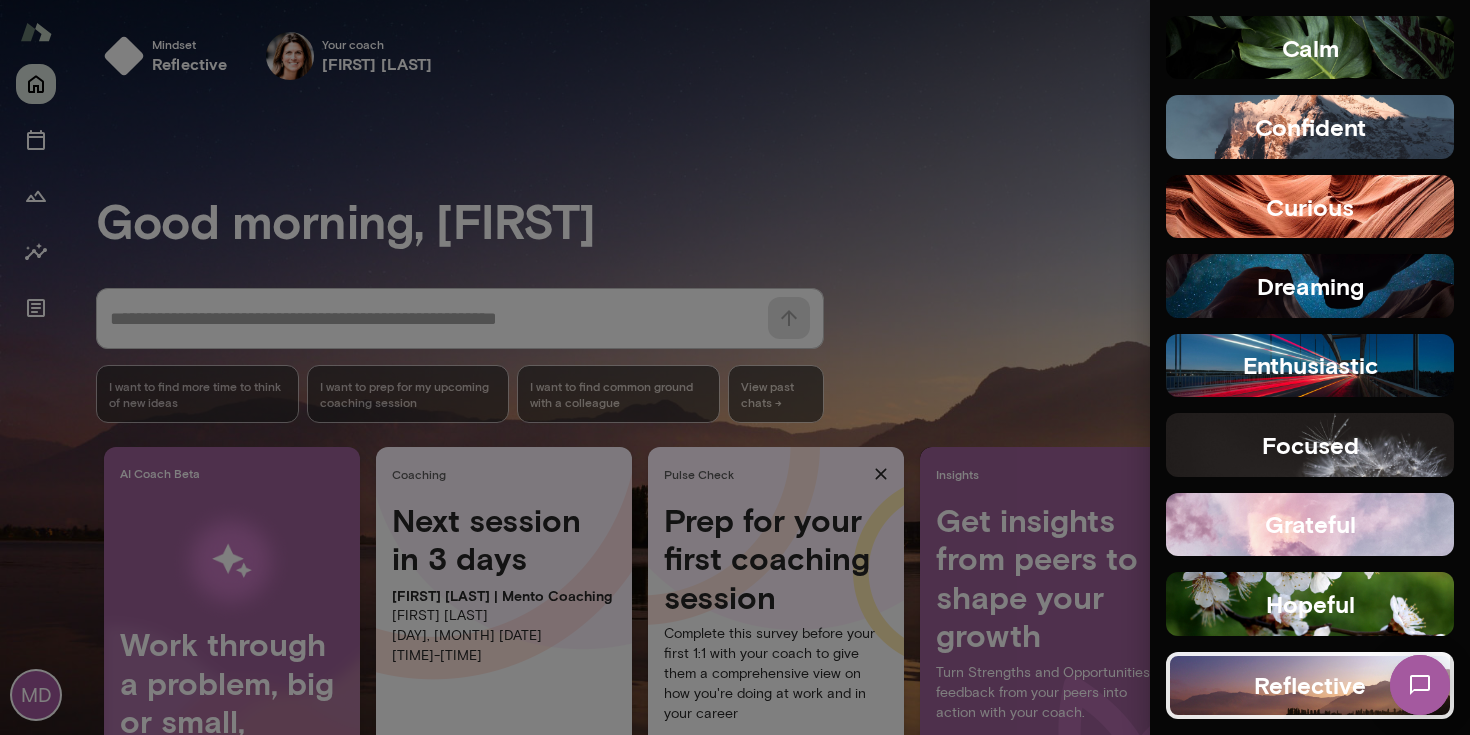 click at bounding box center [735, 367] 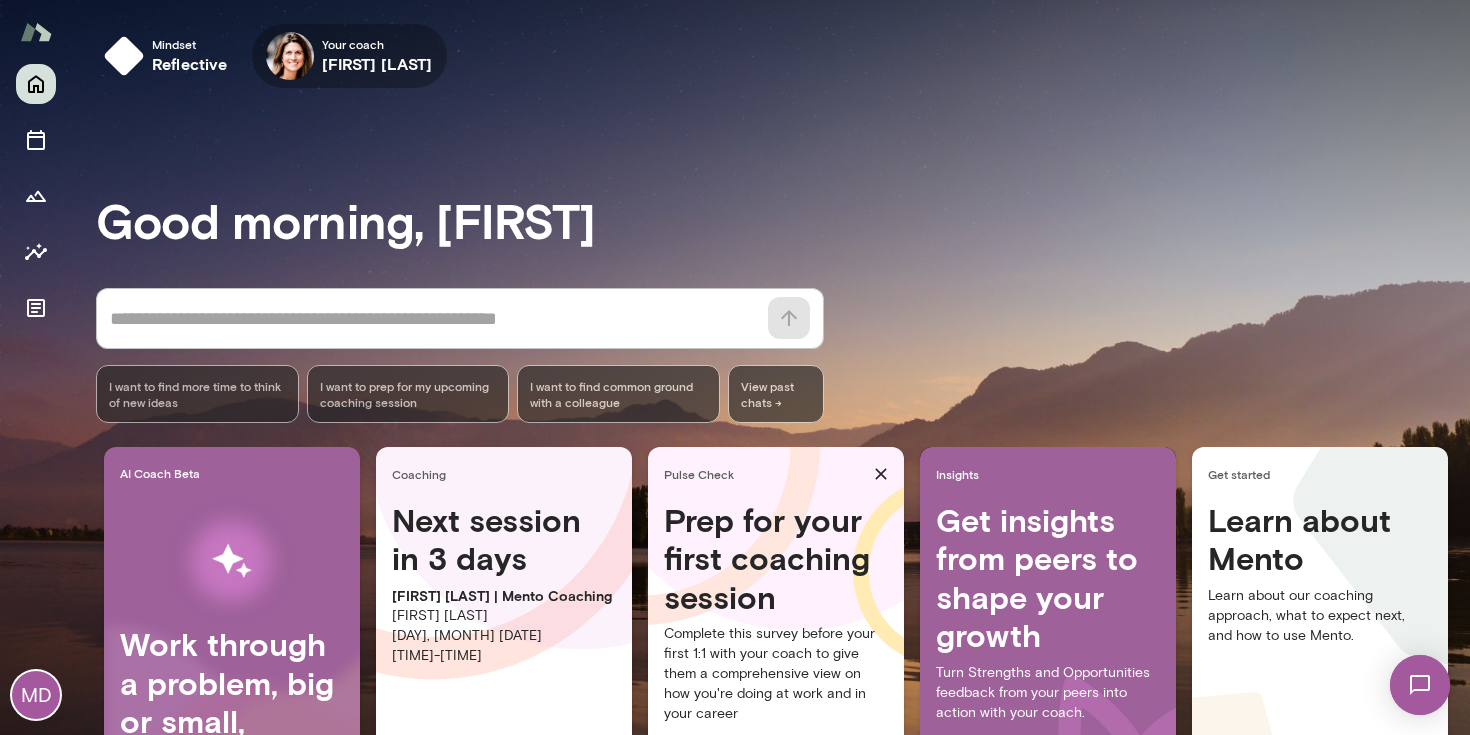 click on "Your coach" at bounding box center [377, 44] 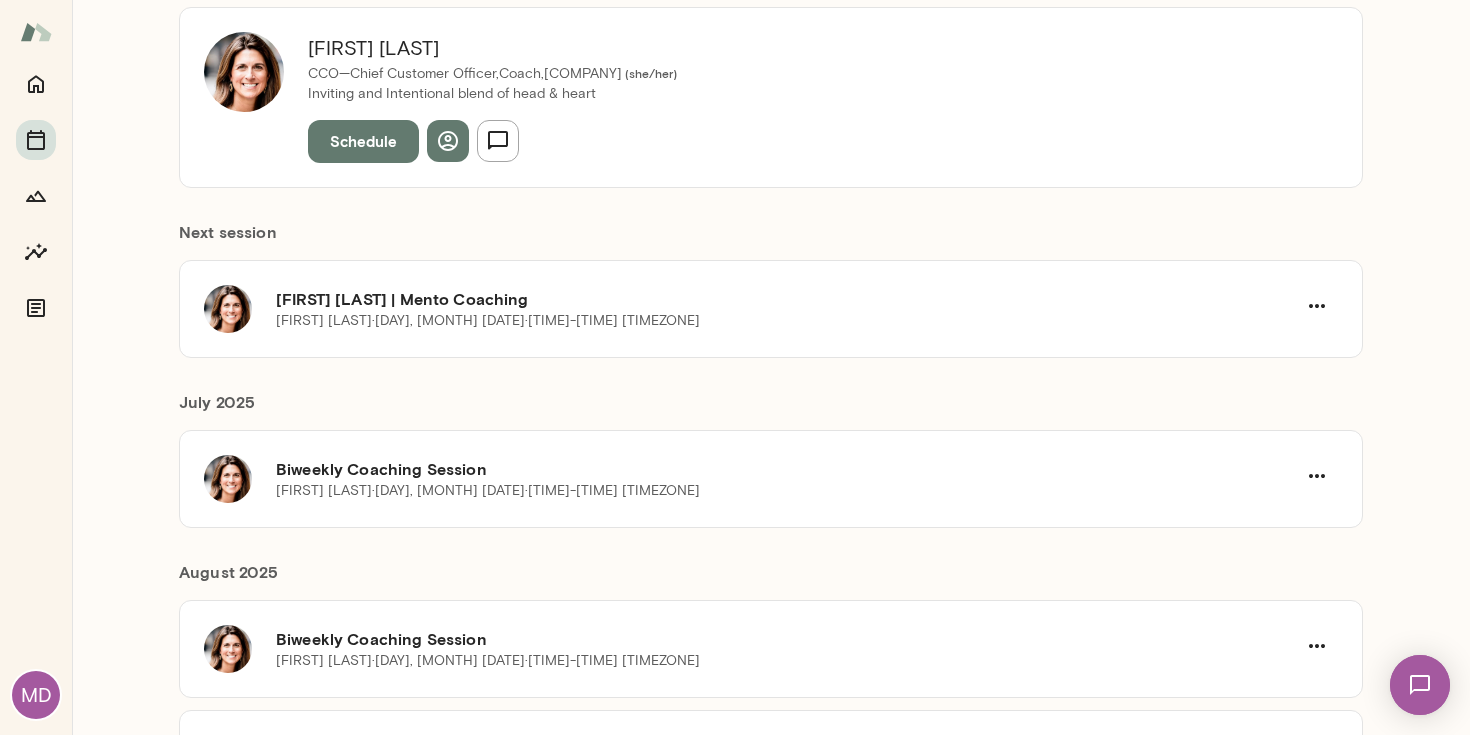scroll, scrollTop: 0, scrollLeft: 0, axis: both 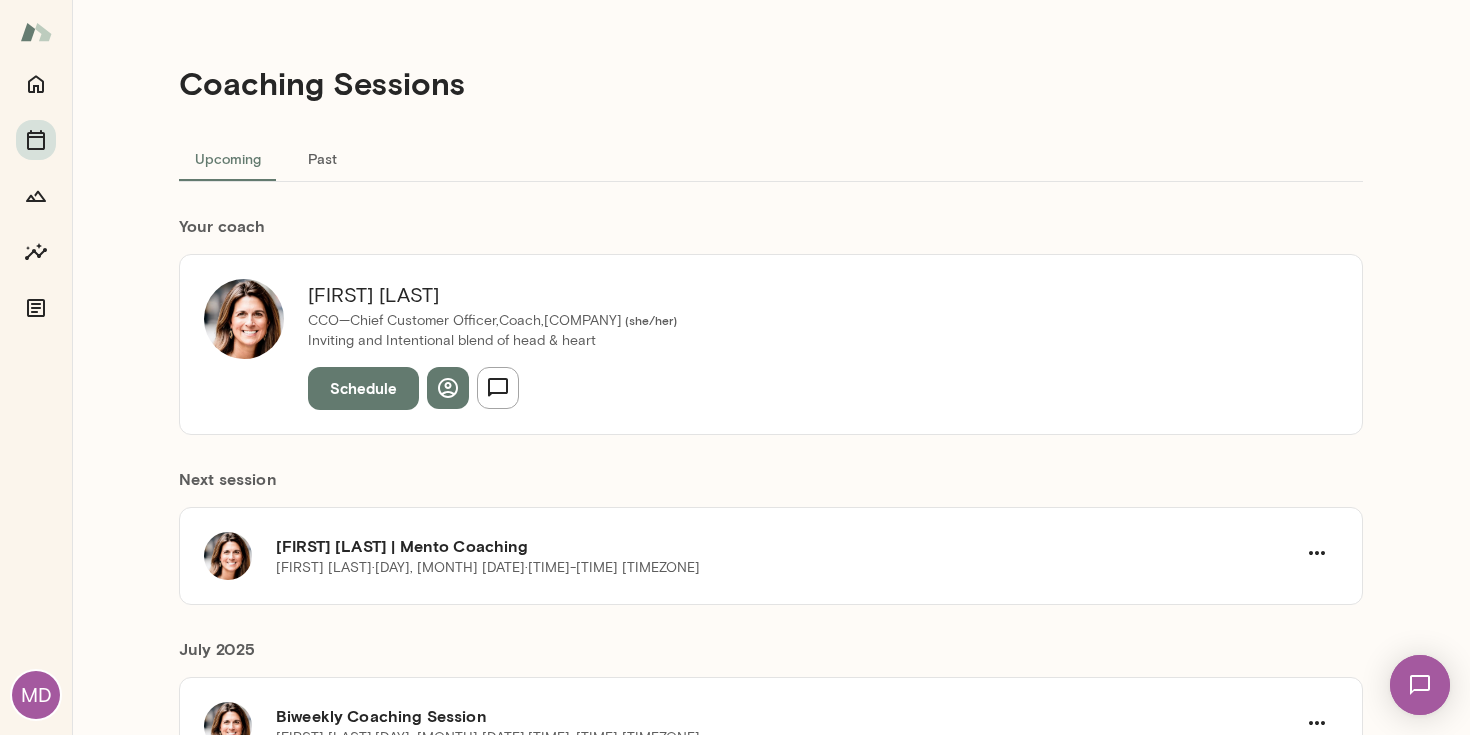 click on "Past" at bounding box center [322, 158] 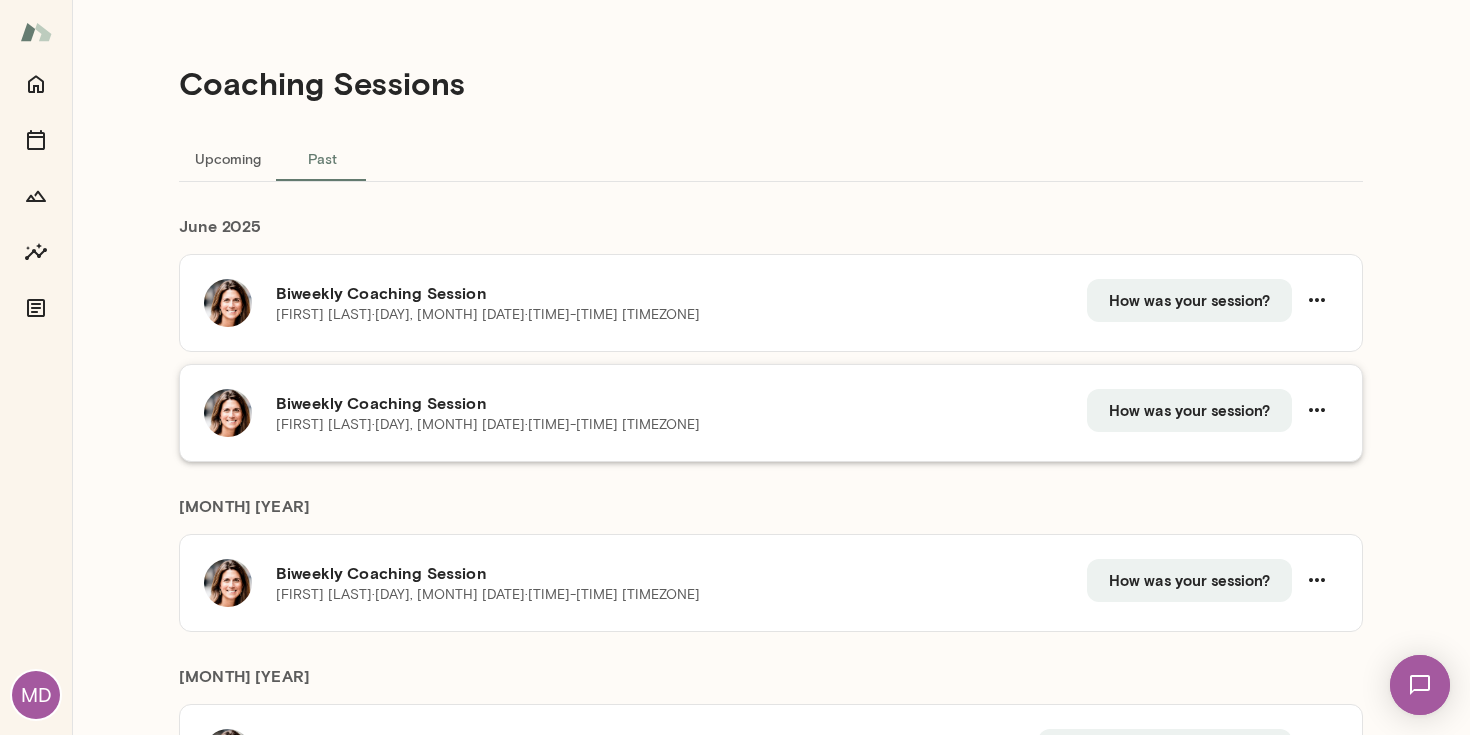 click at bounding box center [228, 413] 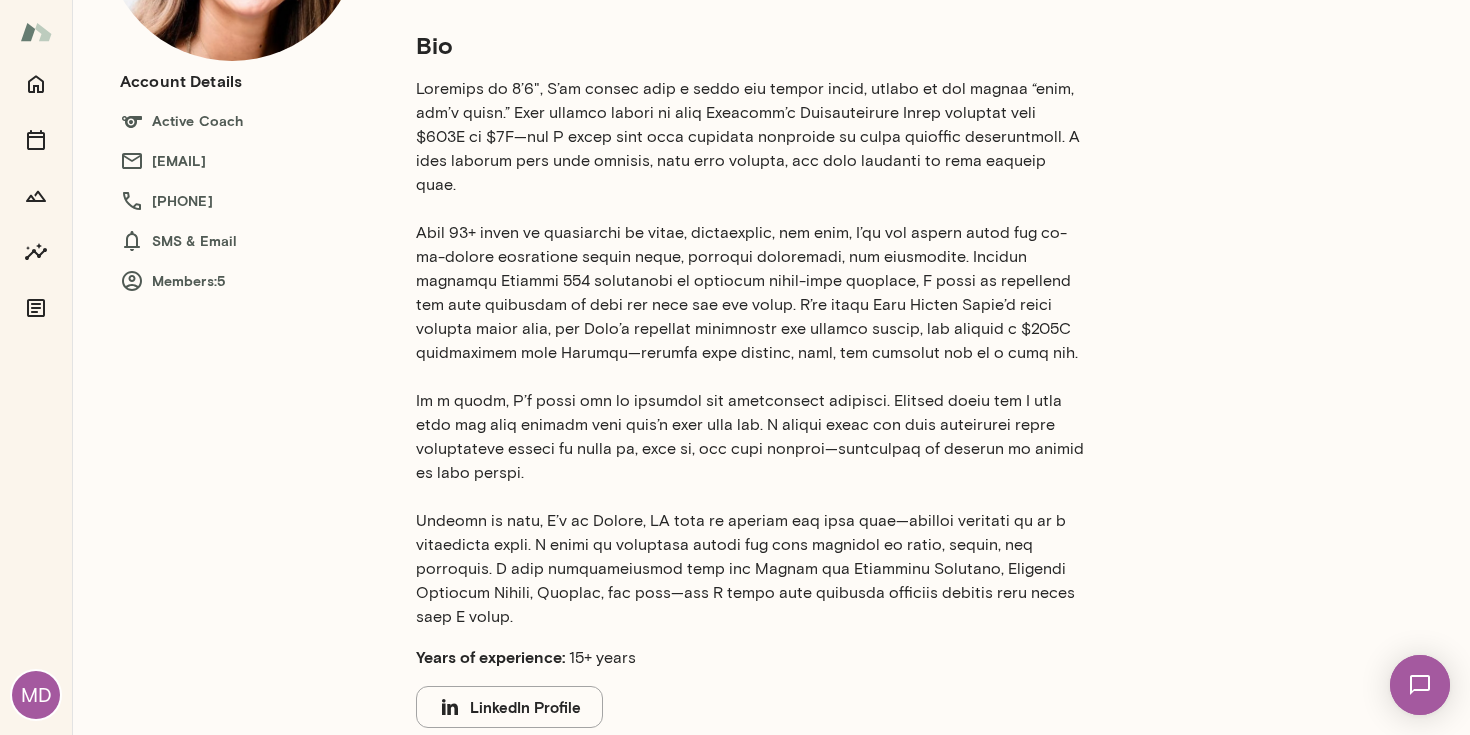 scroll, scrollTop: 318, scrollLeft: 0, axis: vertical 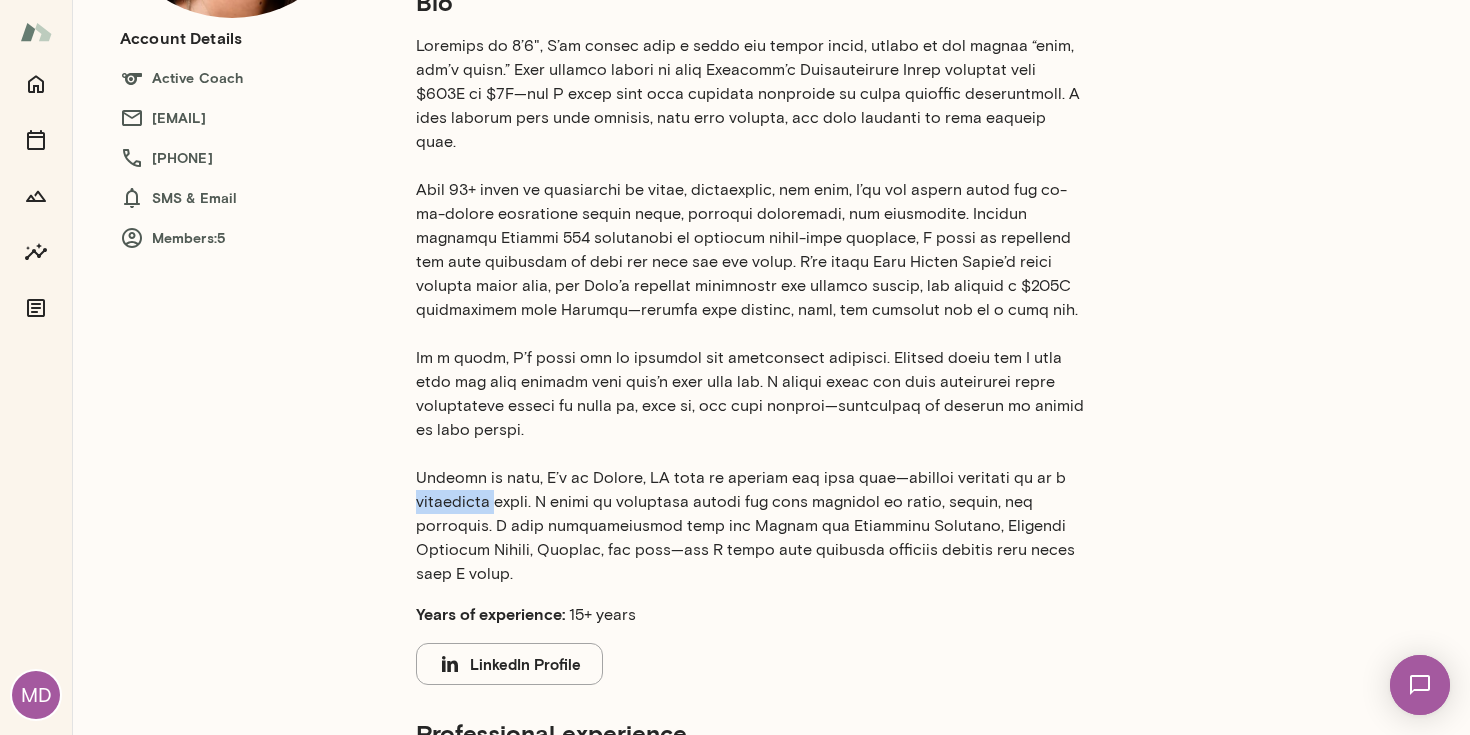 drag, startPoint x: 486, startPoint y: 477, endPoint x: 408, endPoint y: 477, distance: 78 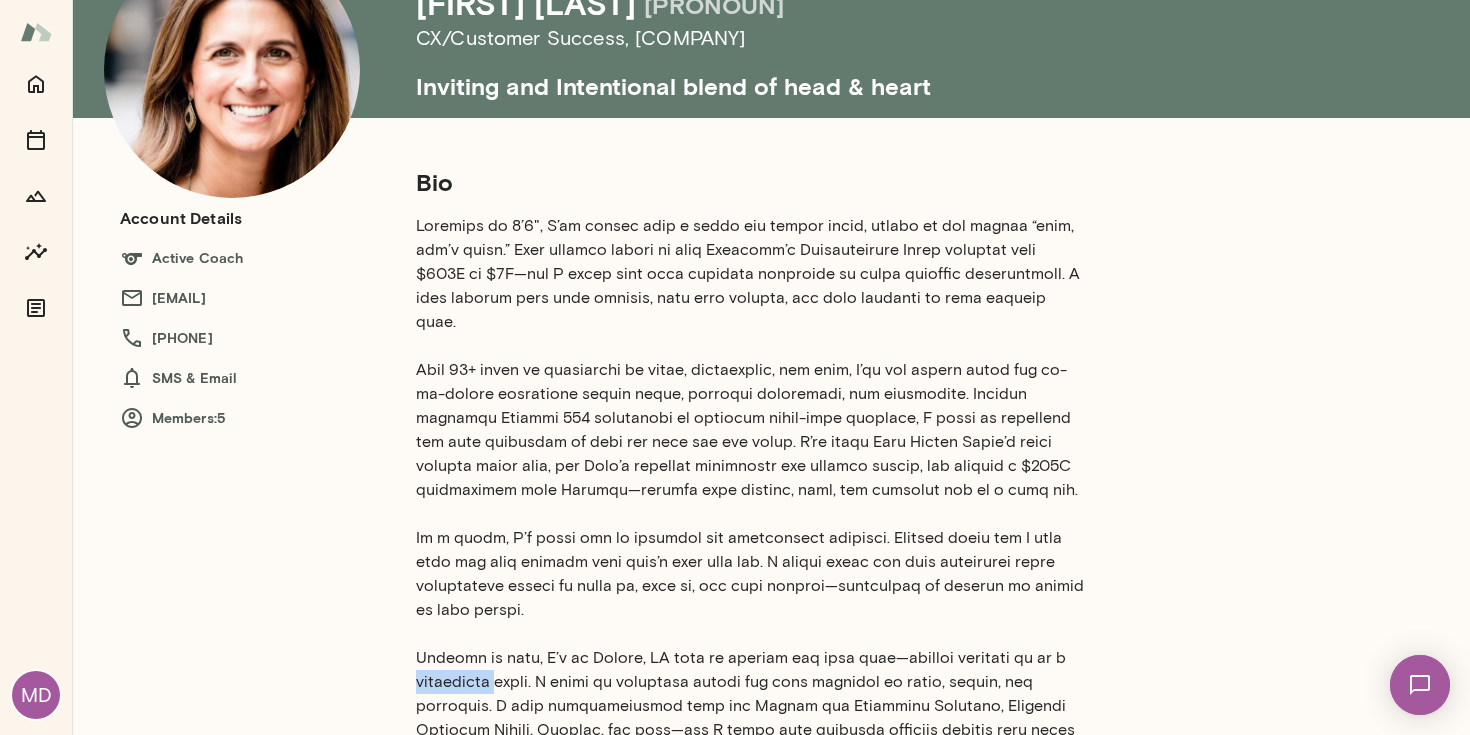 scroll, scrollTop: 216, scrollLeft: 0, axis: vertical 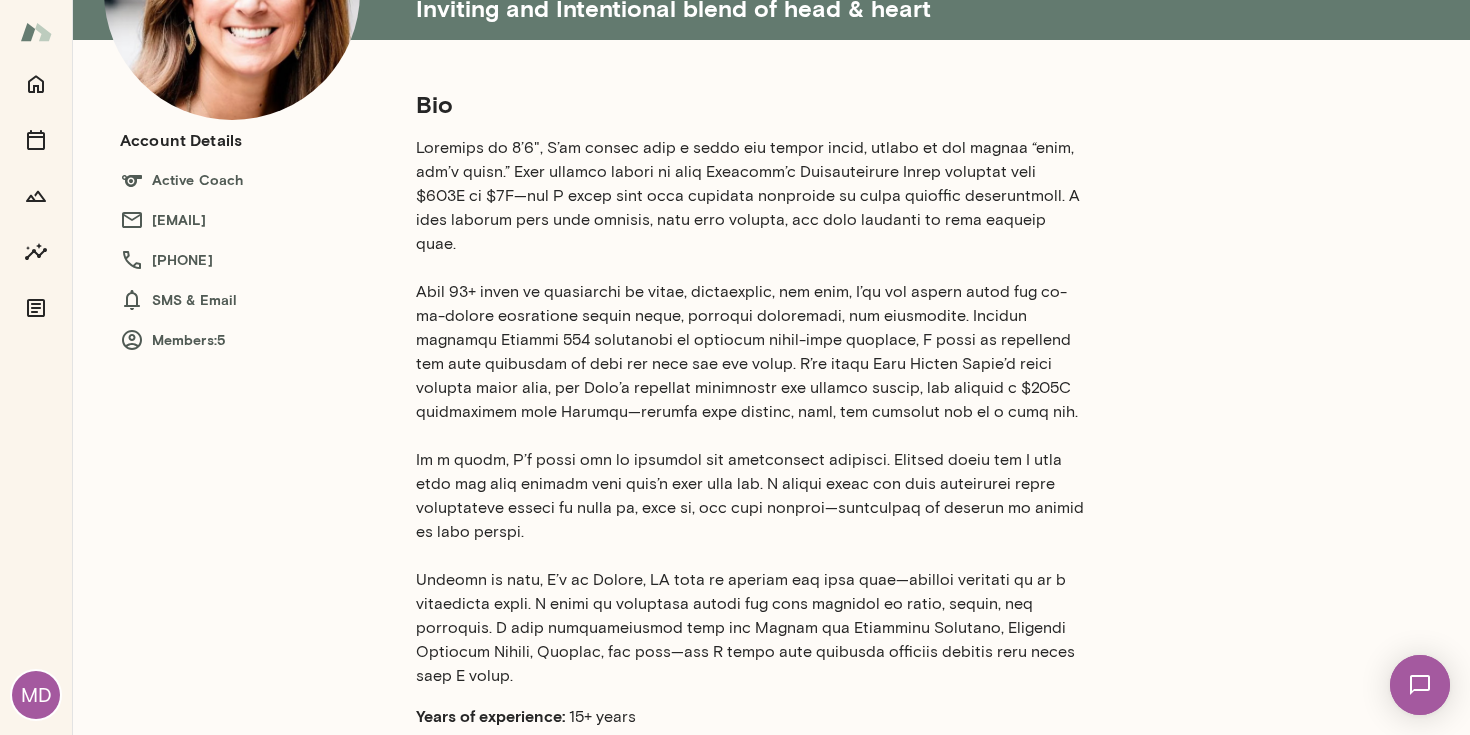 click on "Members:  5" at bounding box center (248, 340) 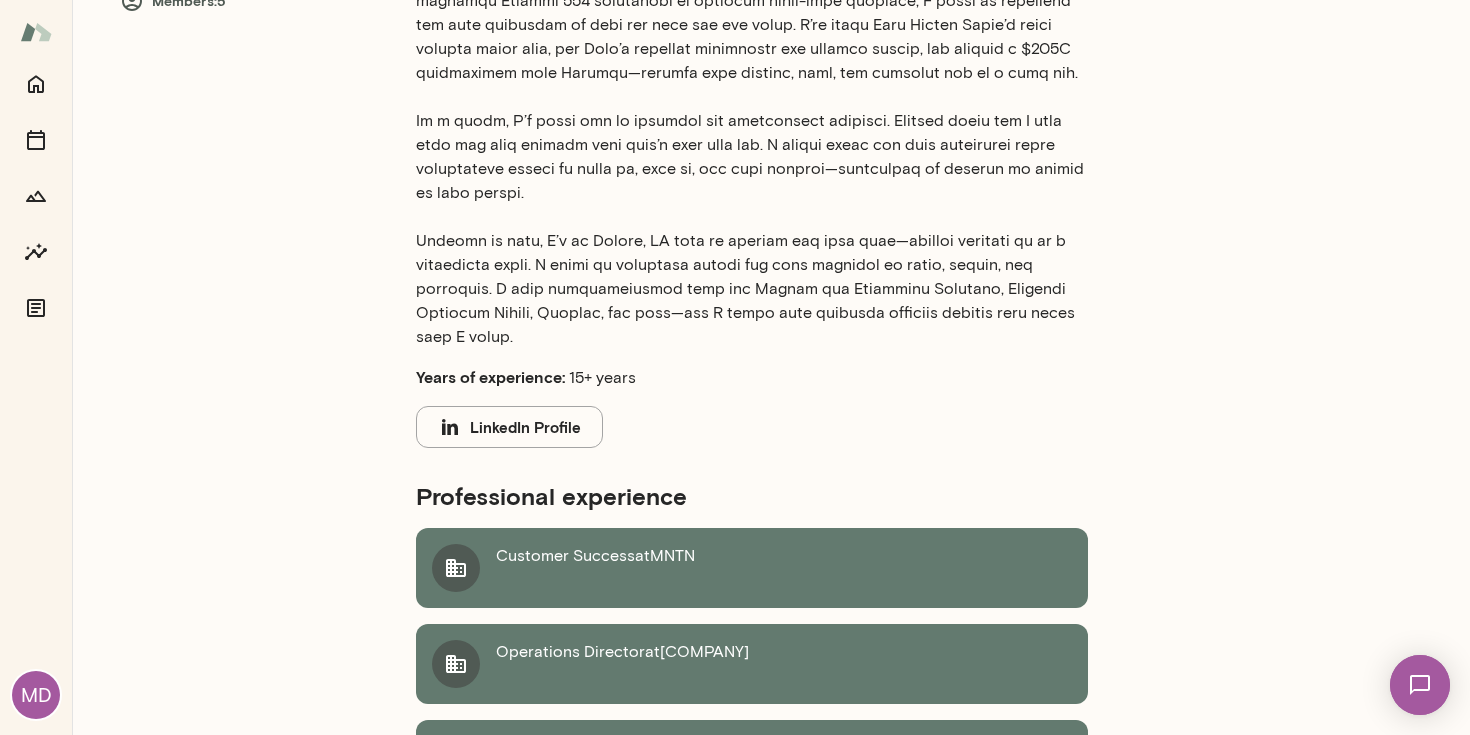 scroll, scrollTop: 404, scrollLeft: 0, axis: vertical 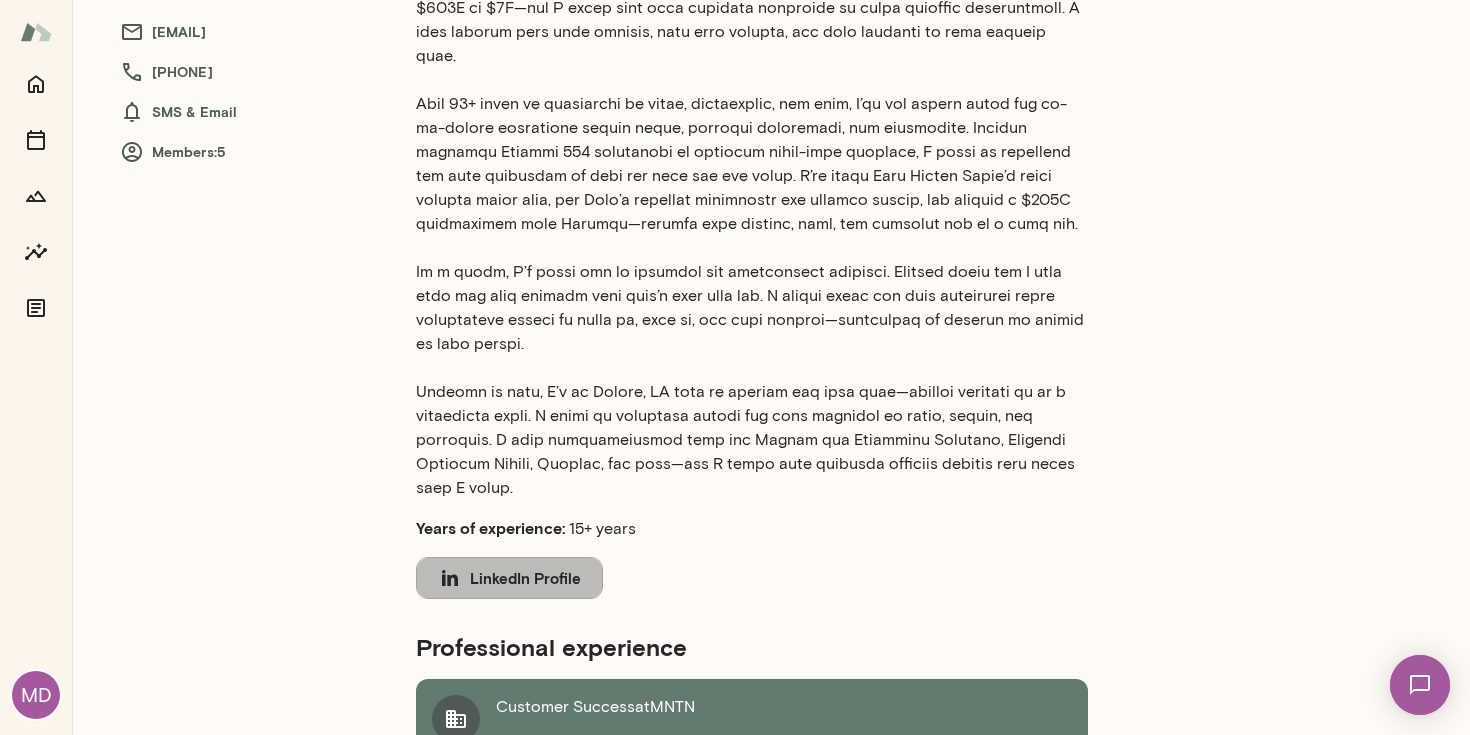 click on "LinkedIn Profile" at bounding box center [509, 578] 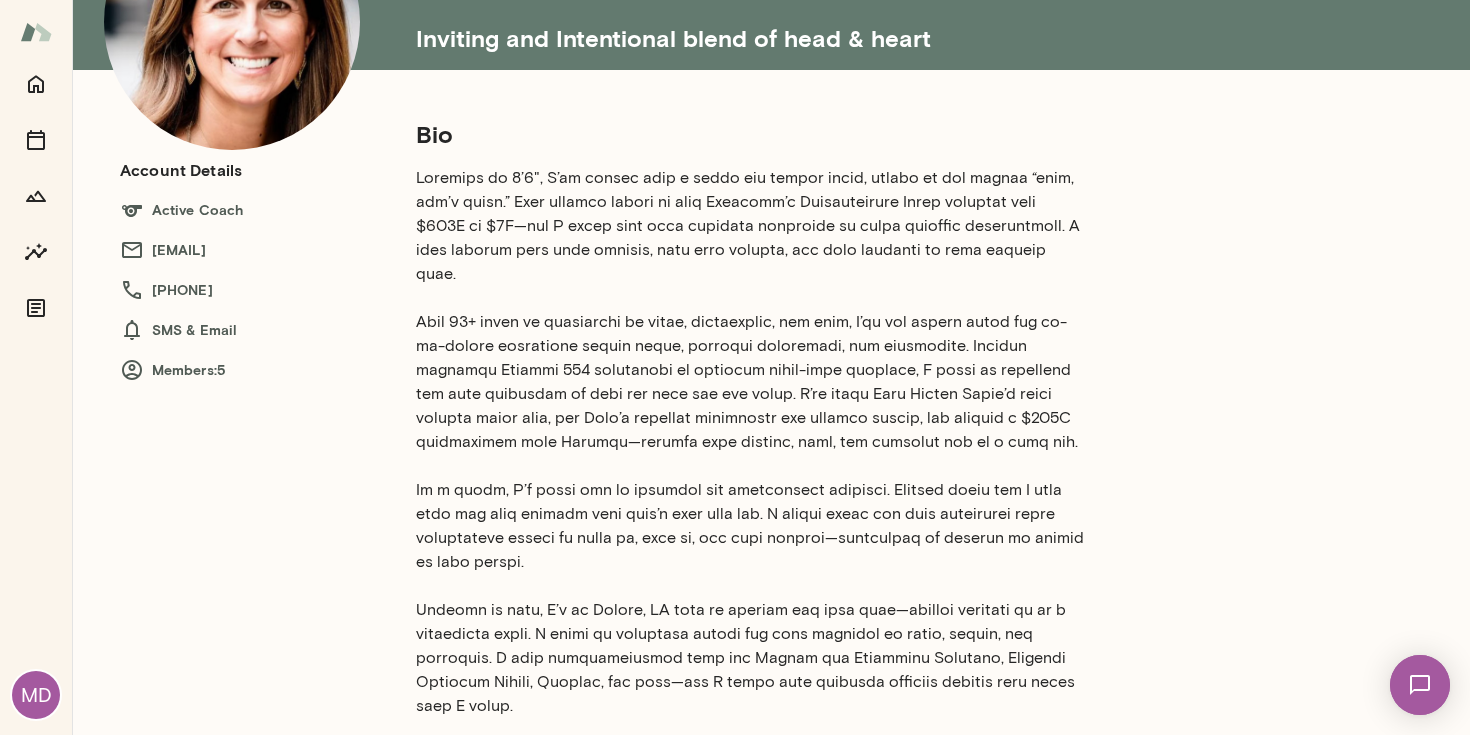 scroll, scrollTop: 37, scrollLeft: 0, axis: vertical 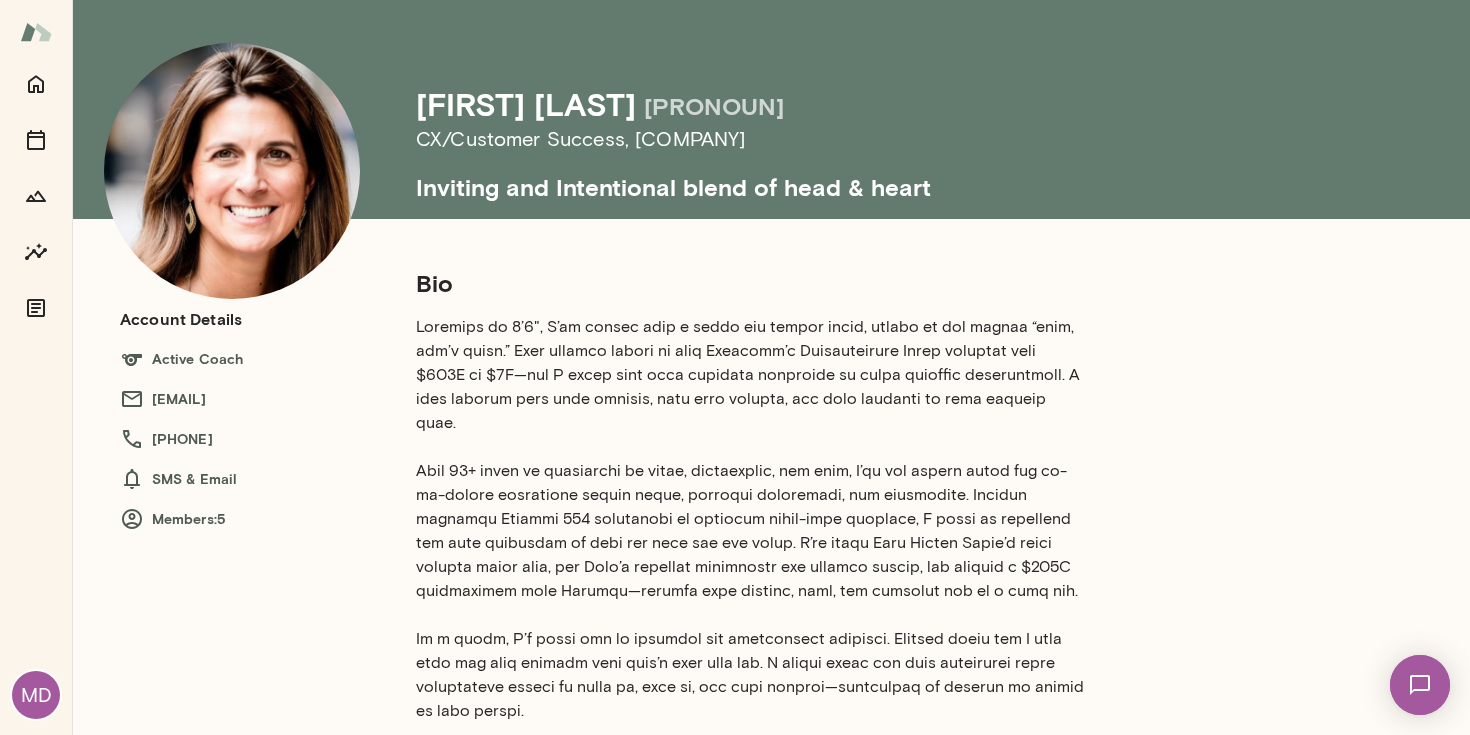 click at bounding box center (232, 171) 